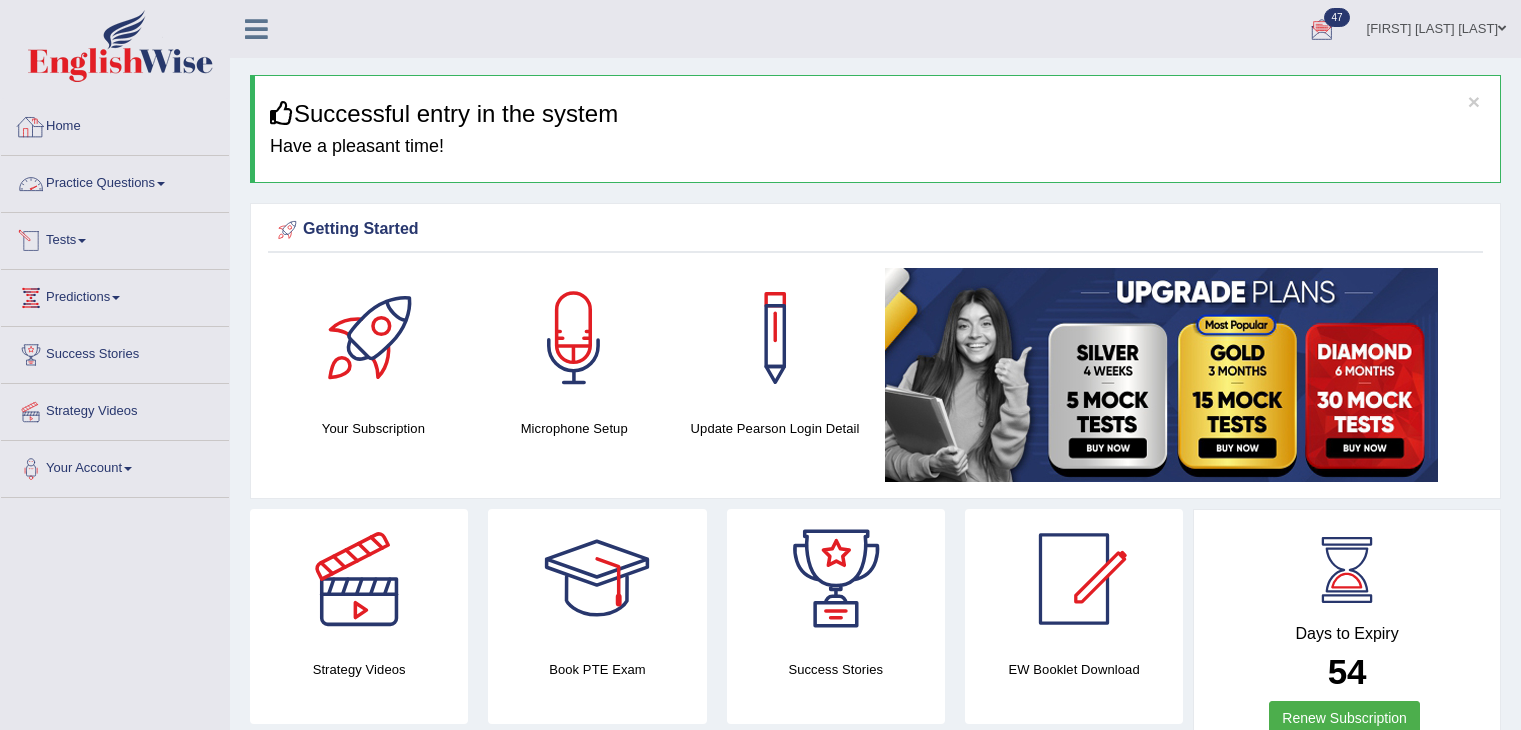scroll, scrollTop: 20, scrollLeft: 0, axis: vertical 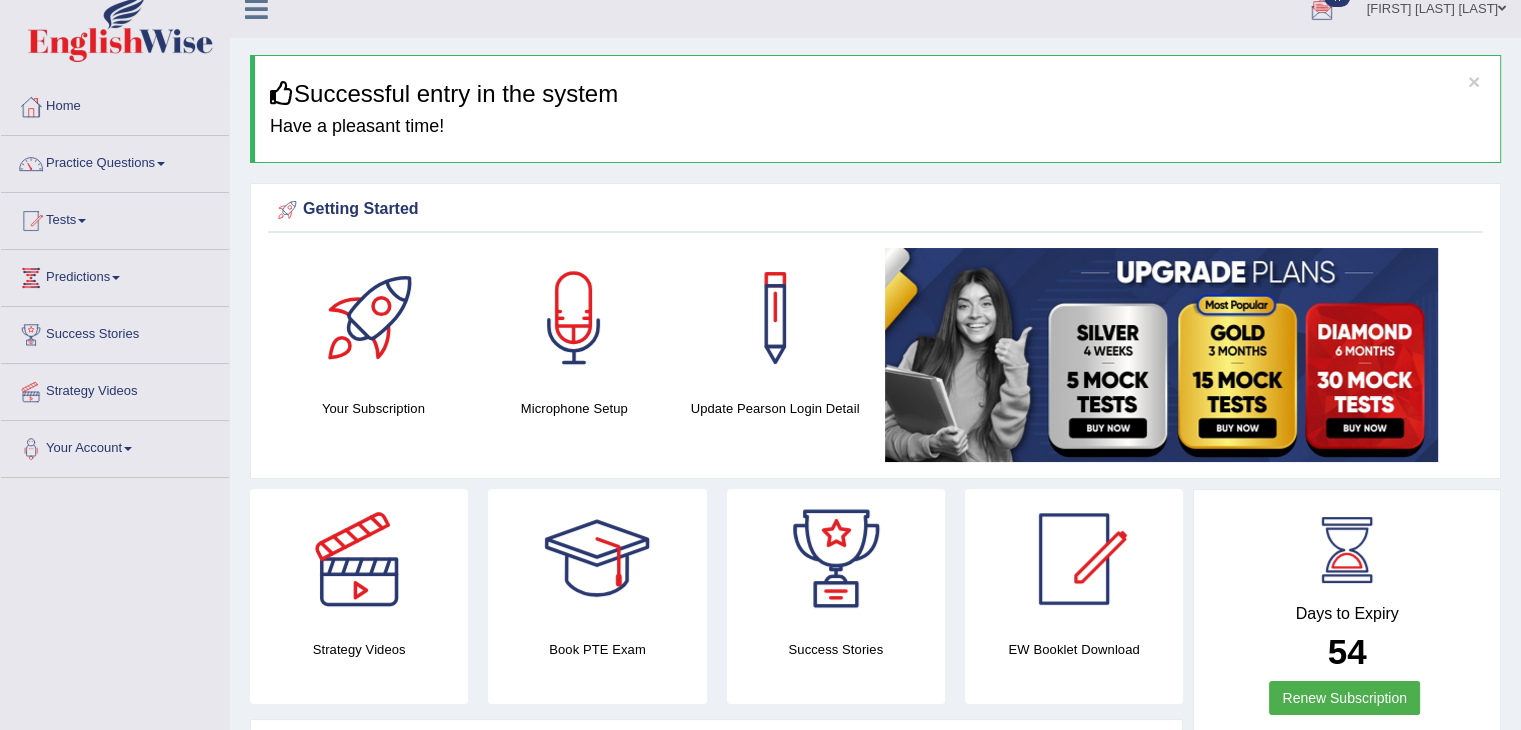 click at bounding box center [82, 221] 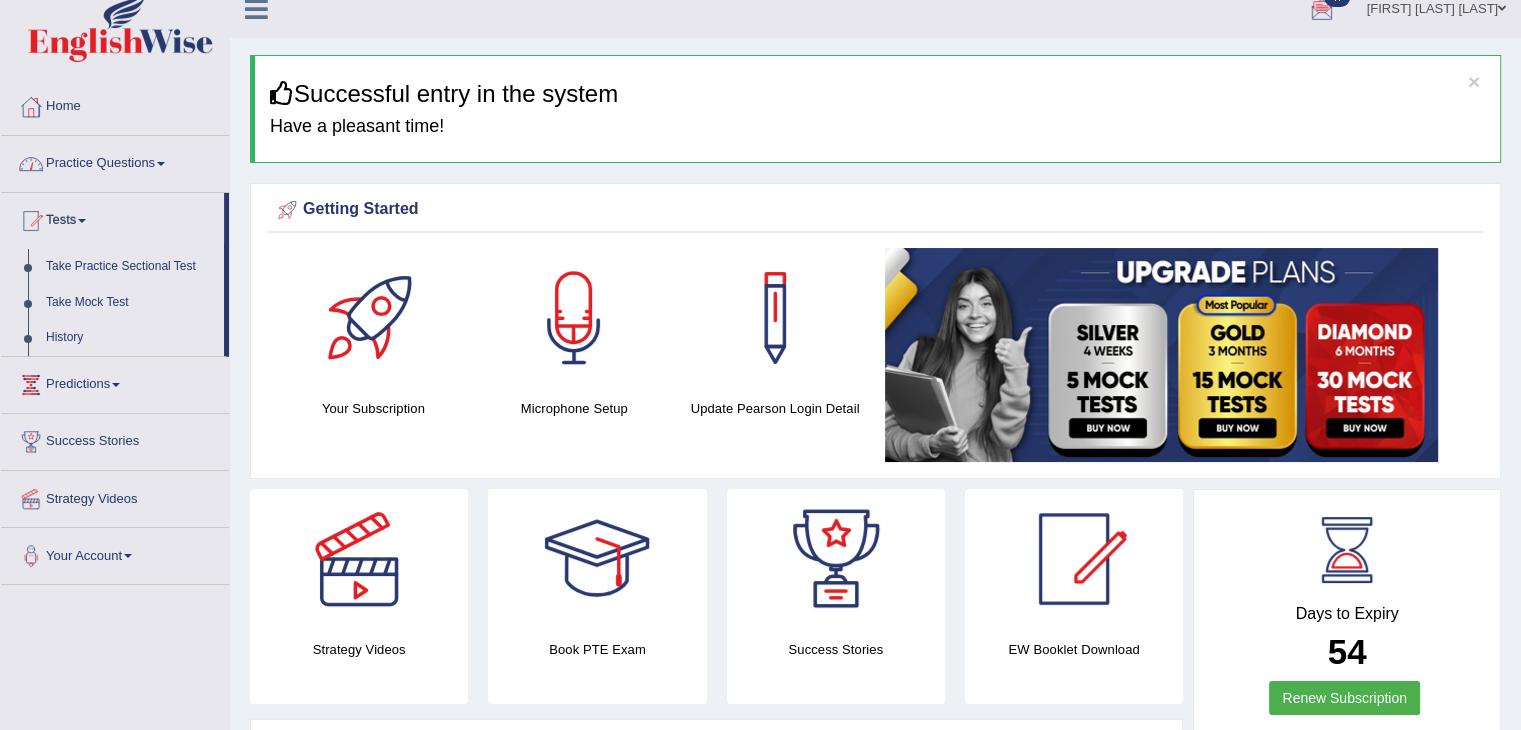 click on "Practice Questions" at bounding box center (115, 161) 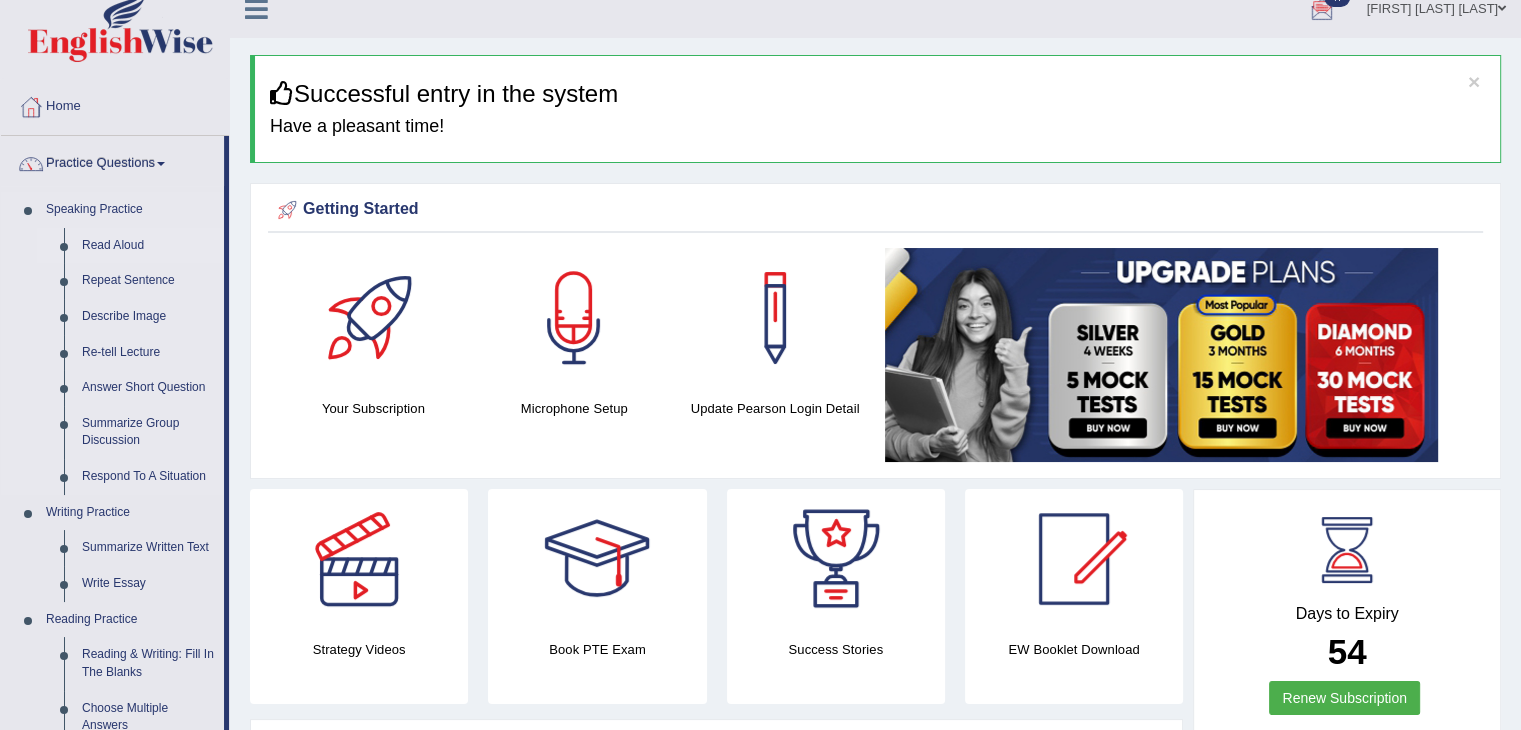 click on "Read Aloud" at bounding box center (148, 246) 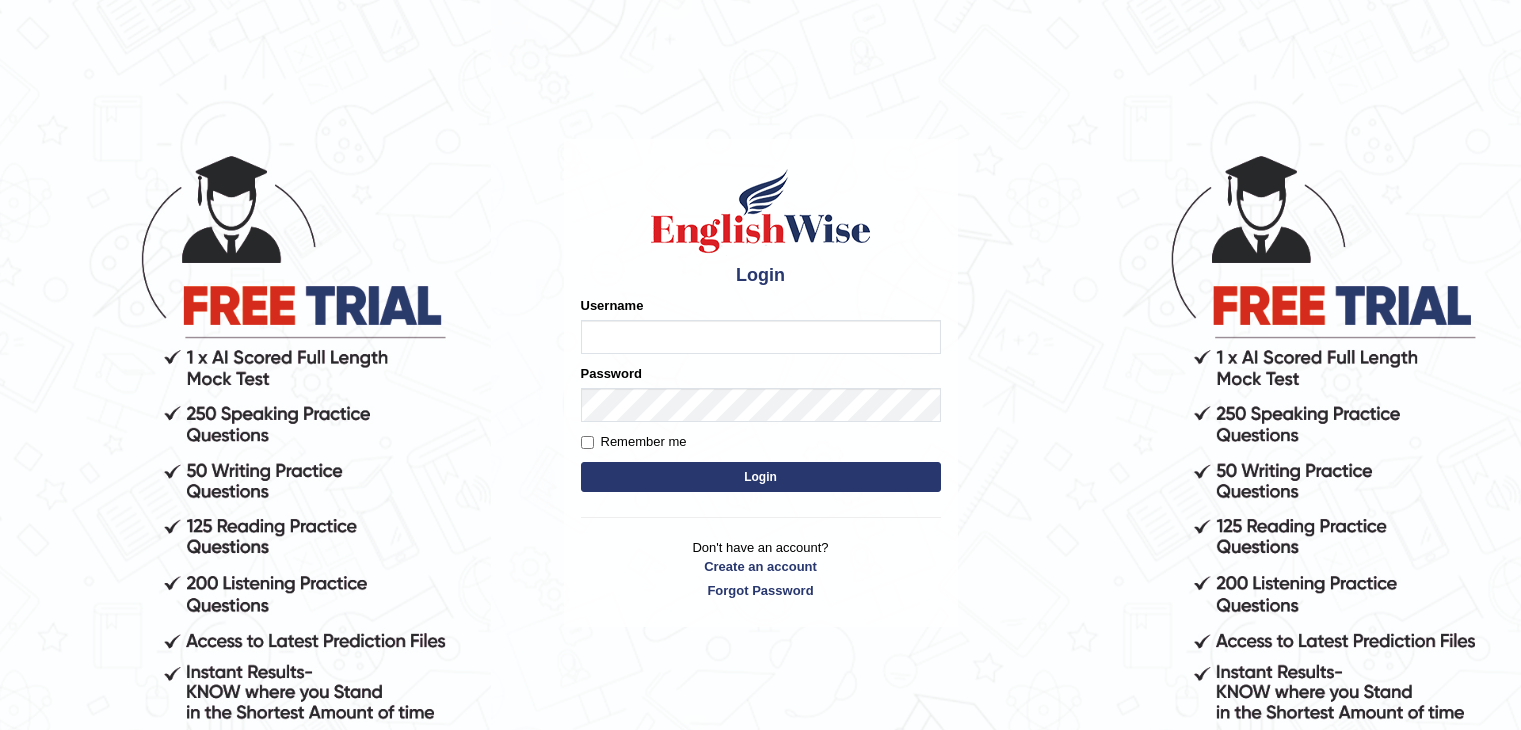 scroll, scrollTop: 0, scrollLeft: 0, axis: both 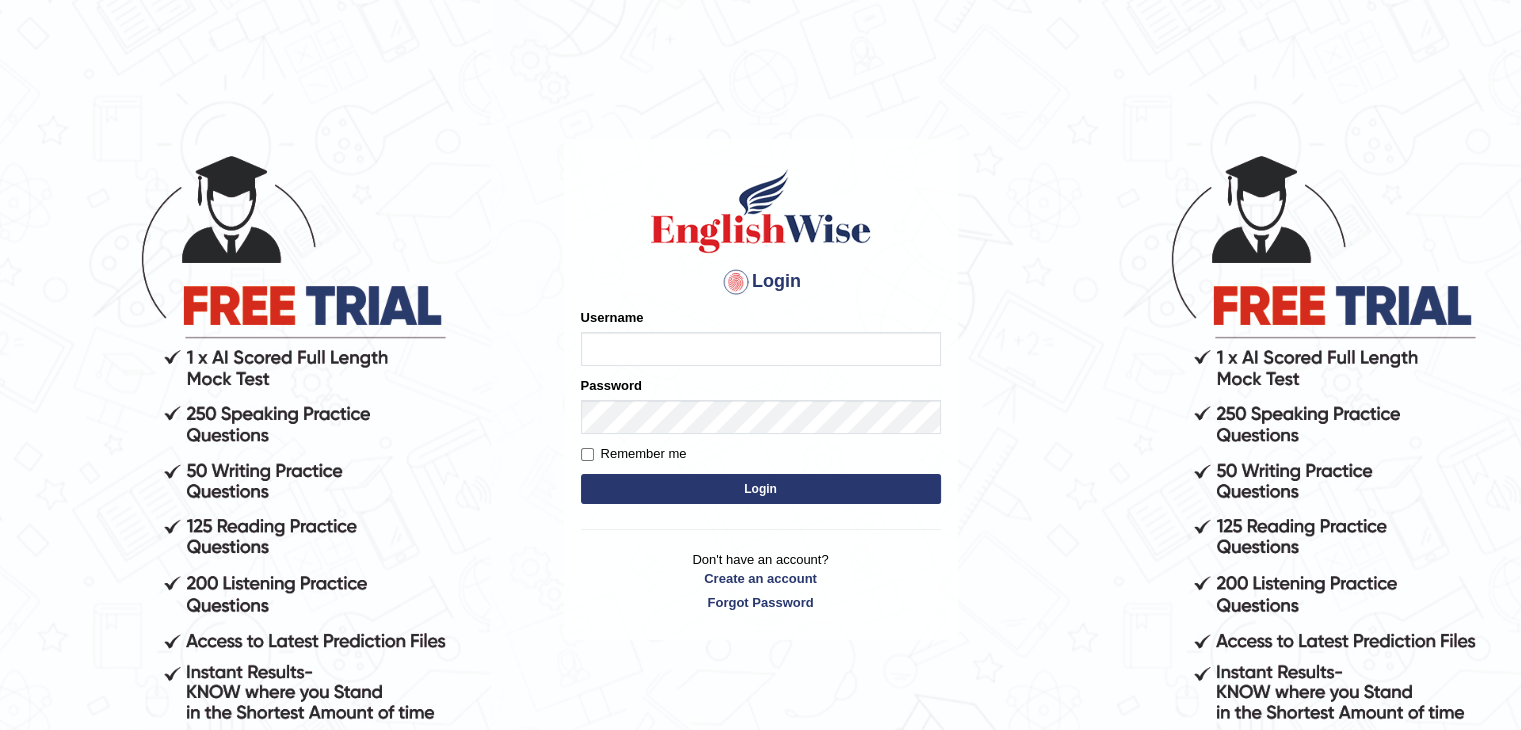 click on "Username" at bounding box center [761, 349] 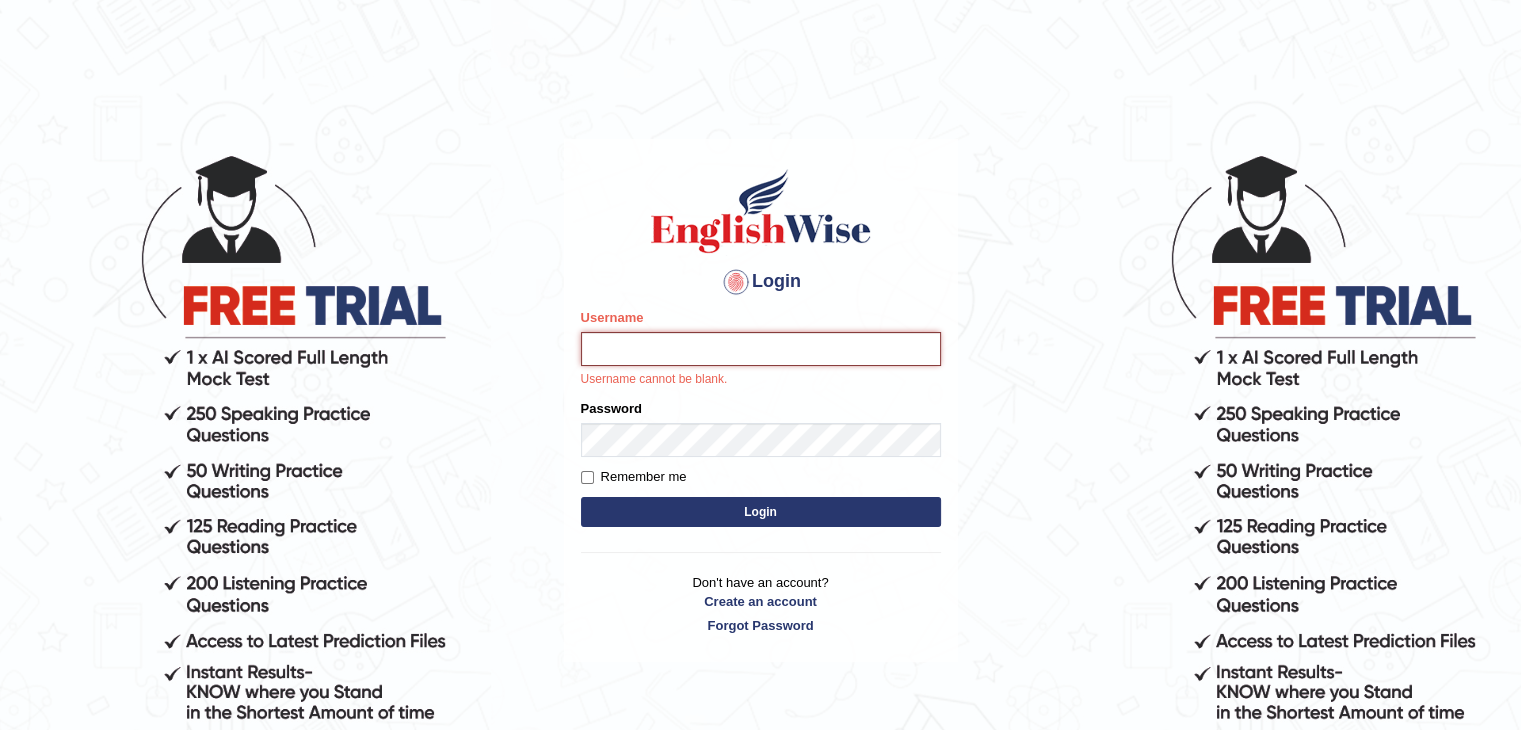 type on "romenio" 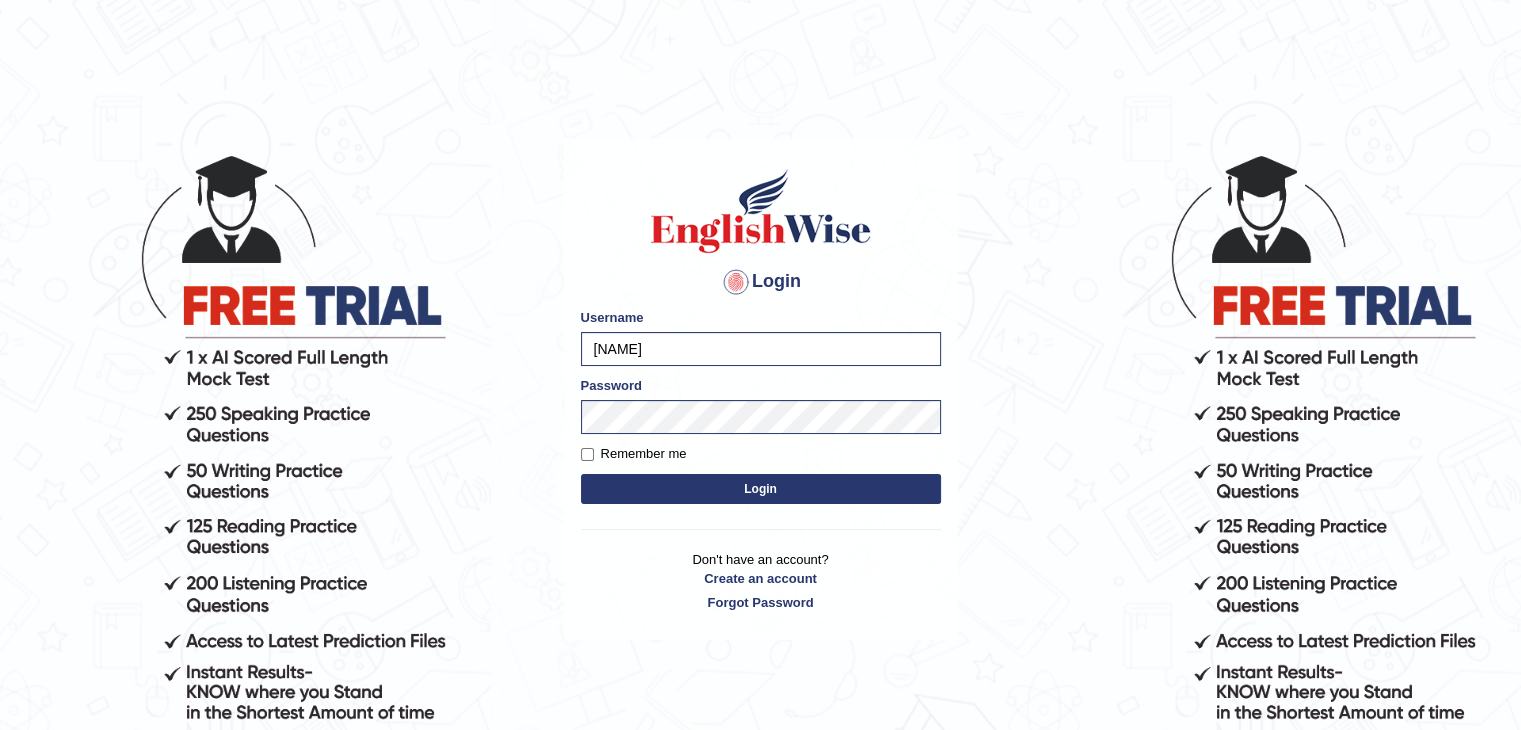 click on "Login" at bounding box center [761, 489] 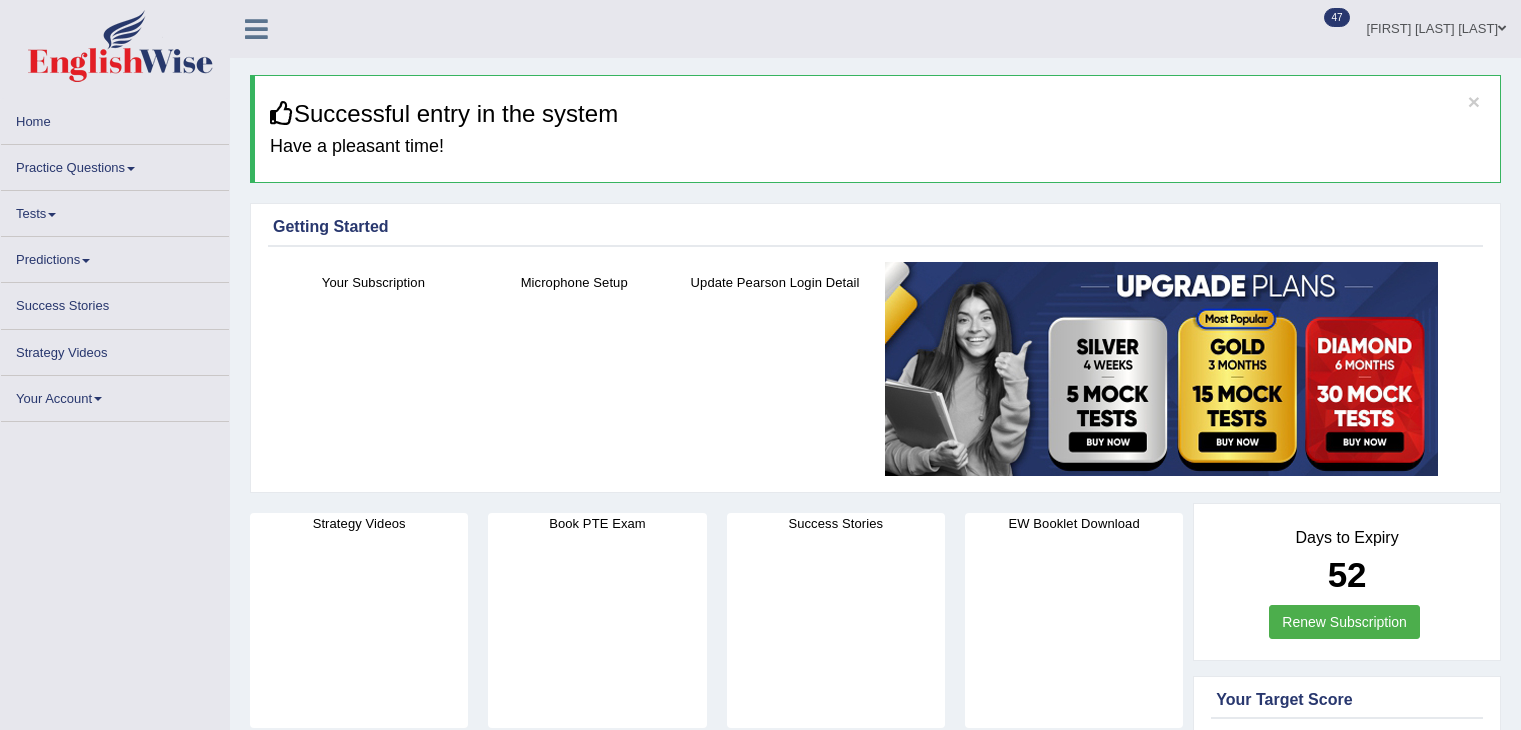 scroll, scrollTop: 0, scrollLeft: 0, axis: both 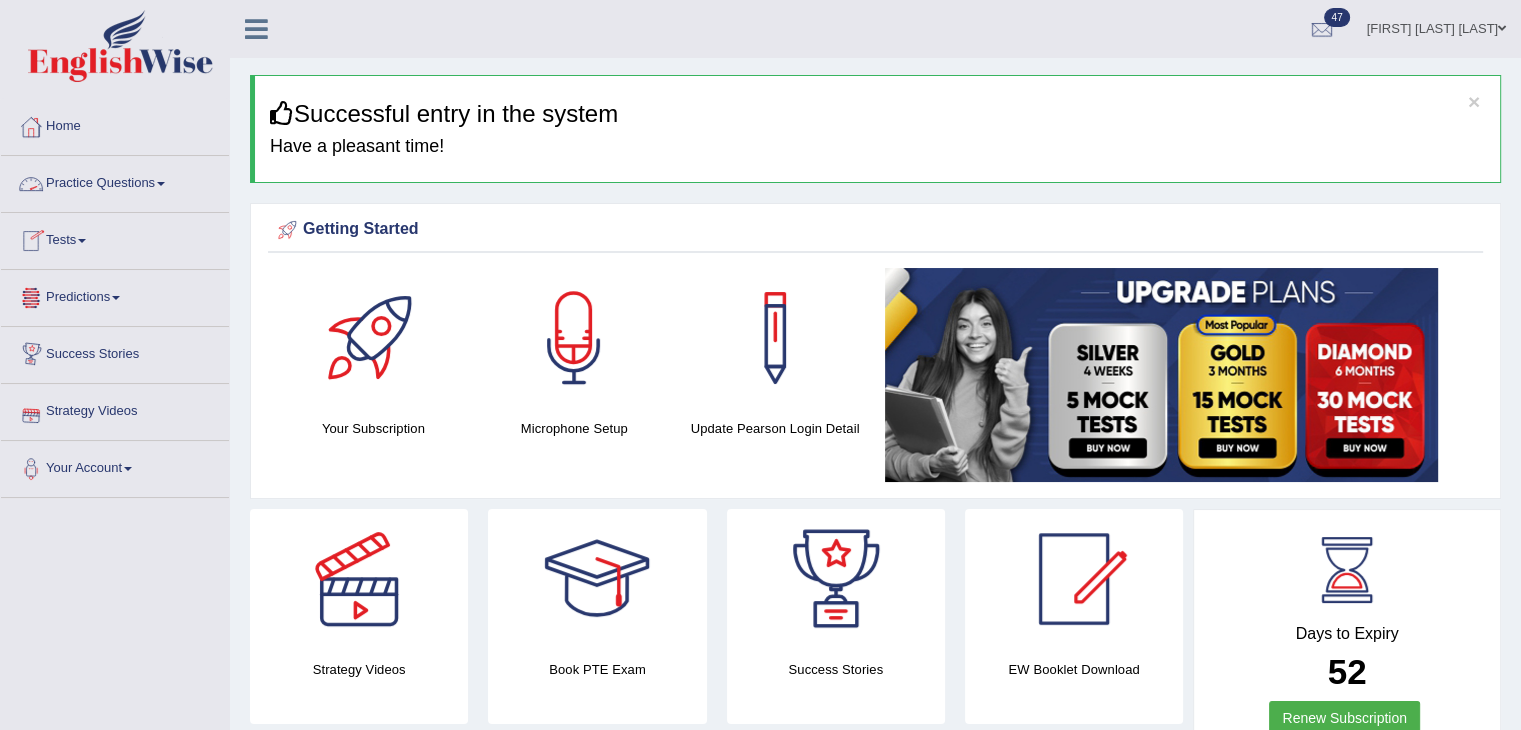click on "Practice Questions" at bounding box center [115, 181] 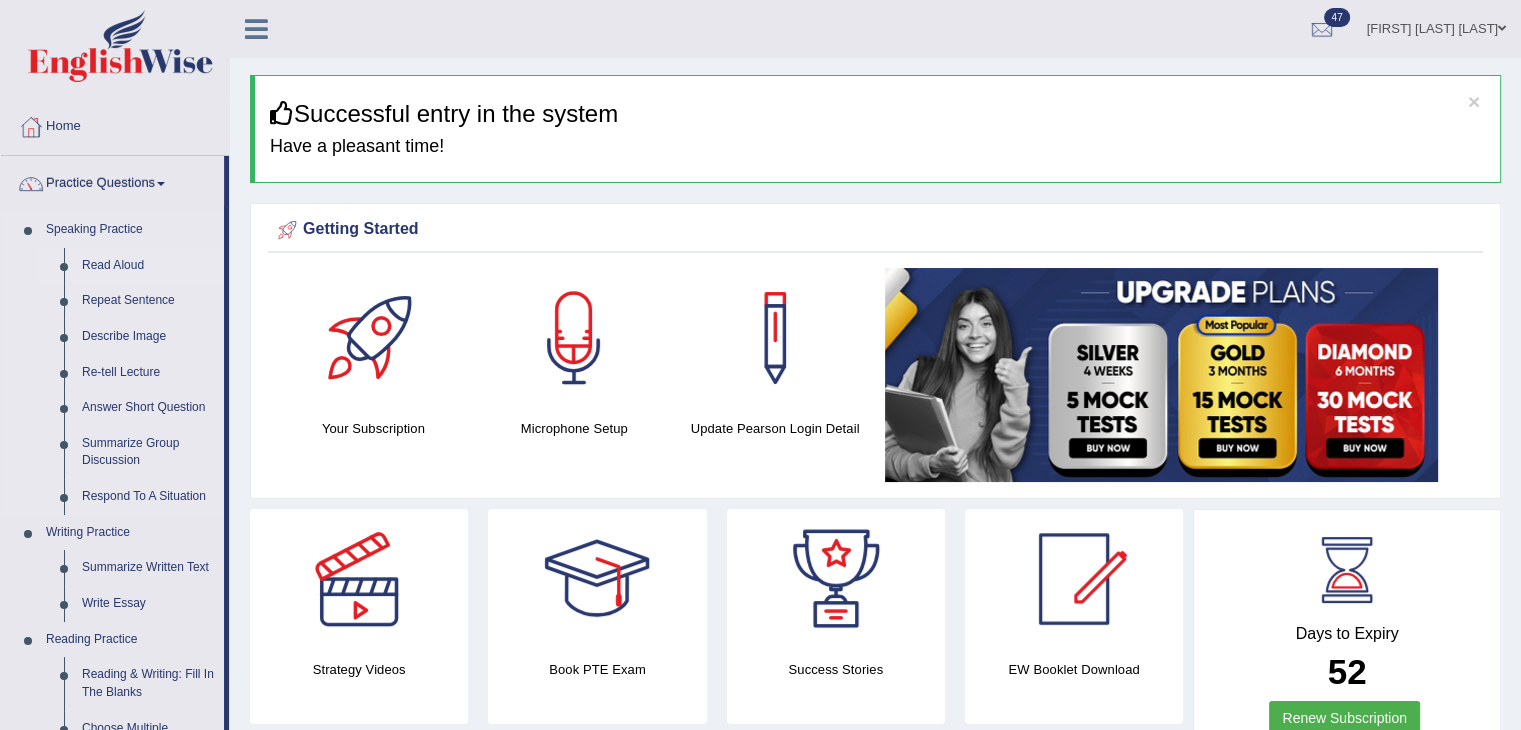 click on "Read Aloud" at bounding box center (148, 266) 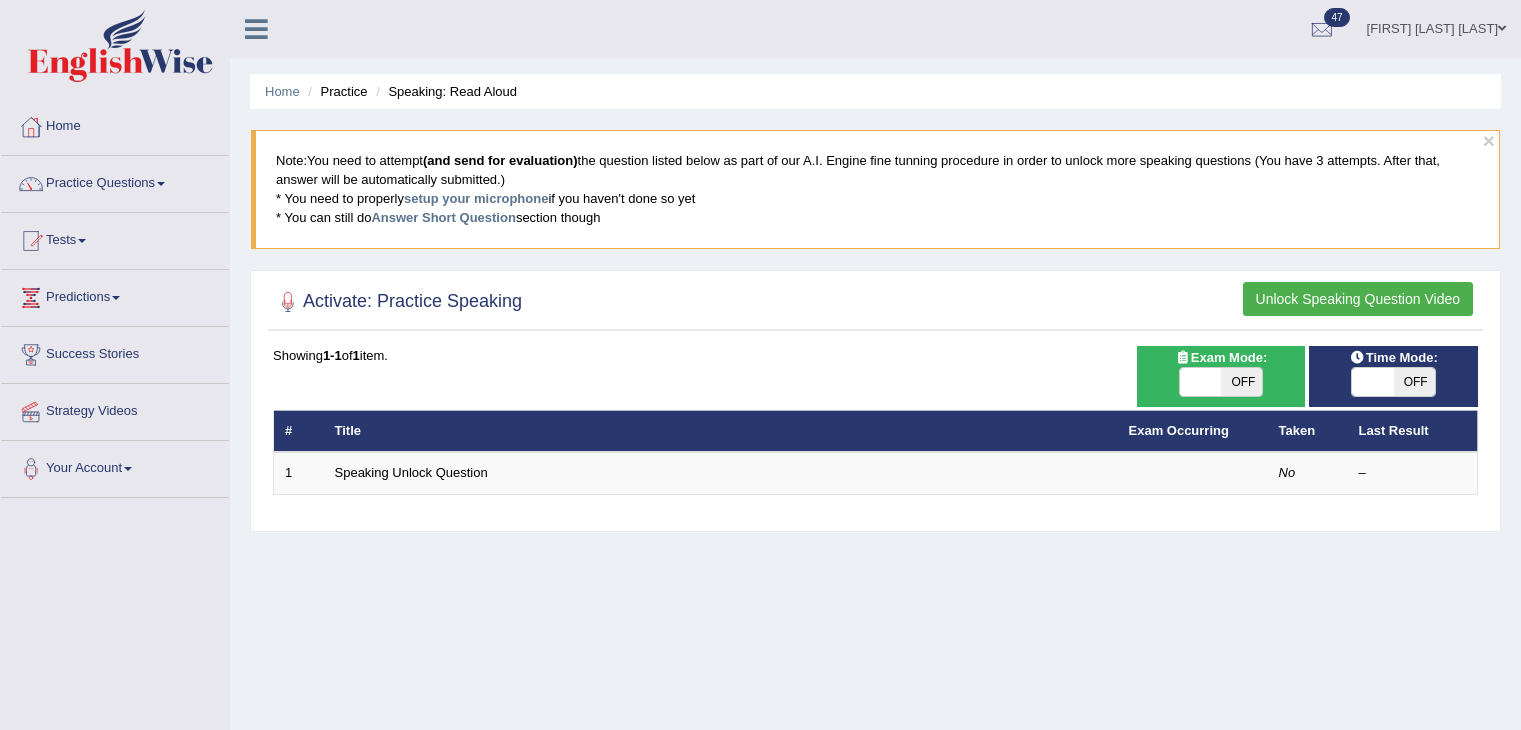scroll, scrollTop: 0, scrollLeft: 0, axis: both 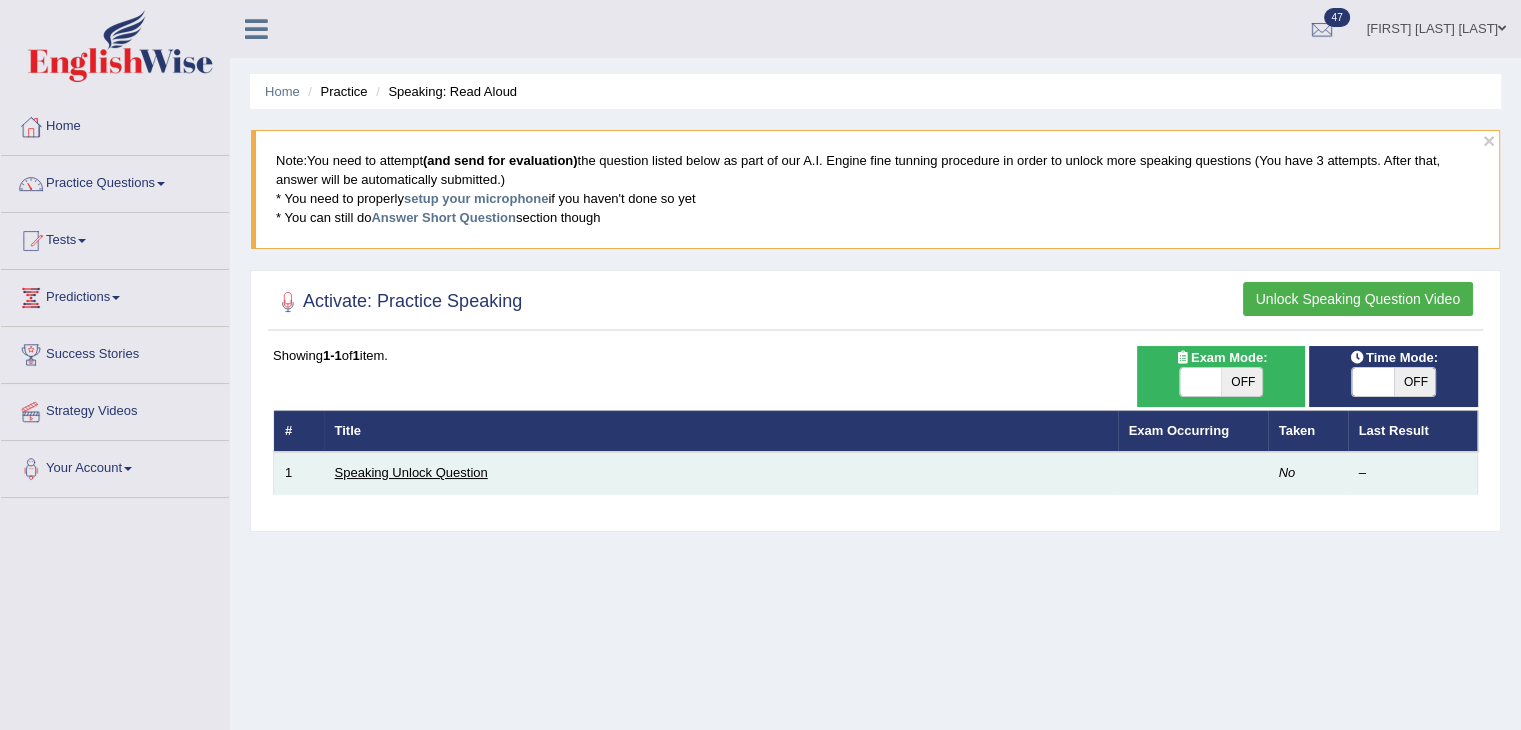 click on "Speaking Unlock Question" at bounding box center [411, 472] 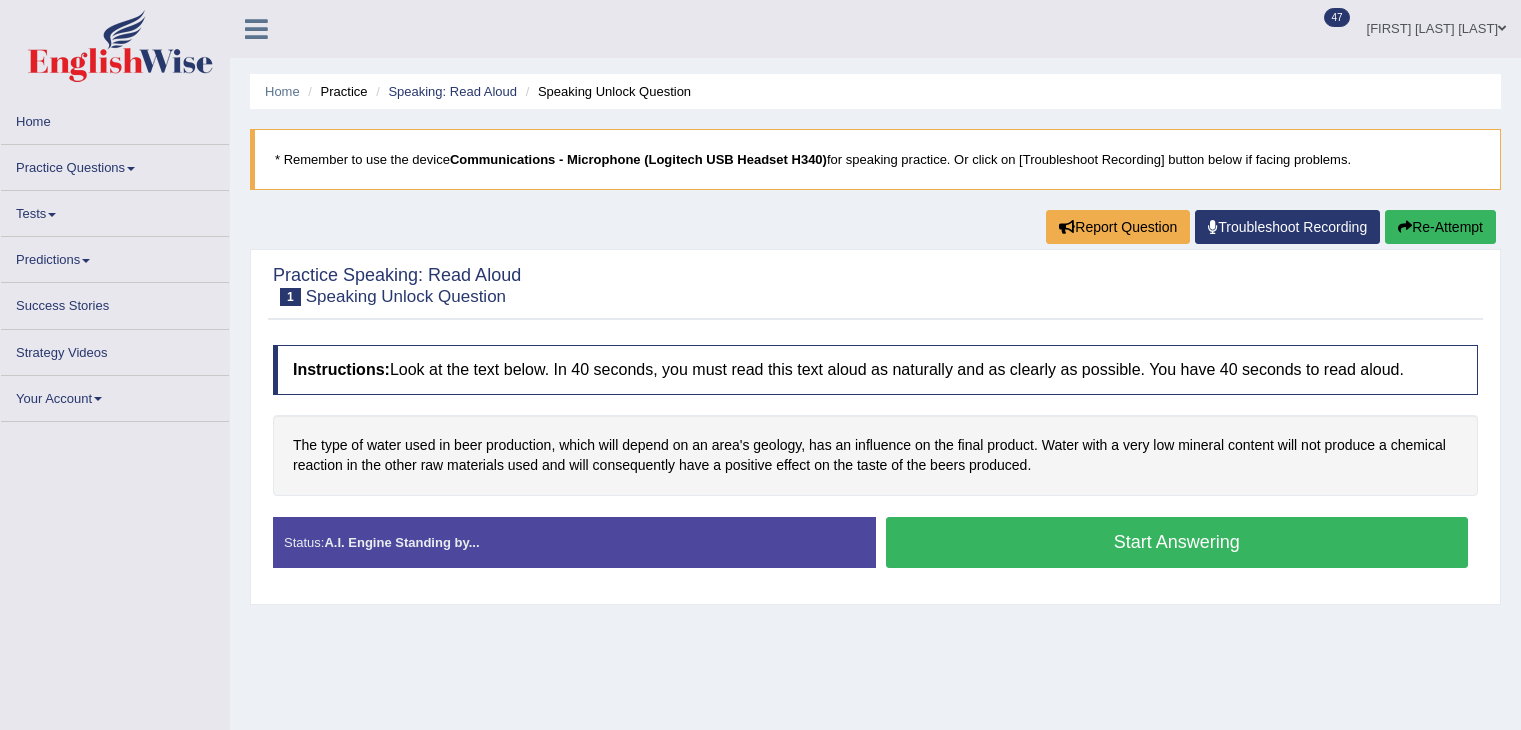 scroll, scrollTop: 0, scrollLeft: 0, axis: both 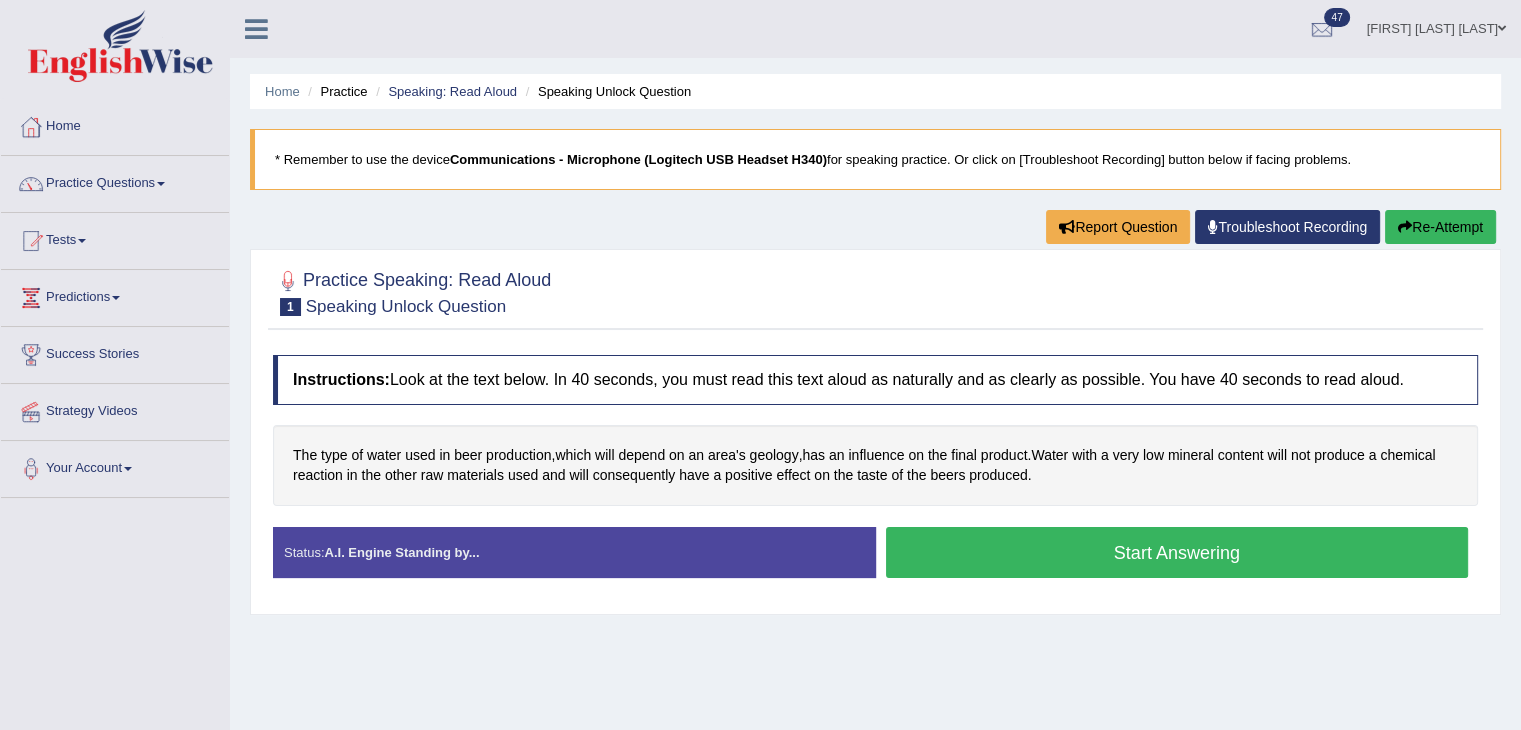 click on "Start Answering" at bounding box center [1177, 552] 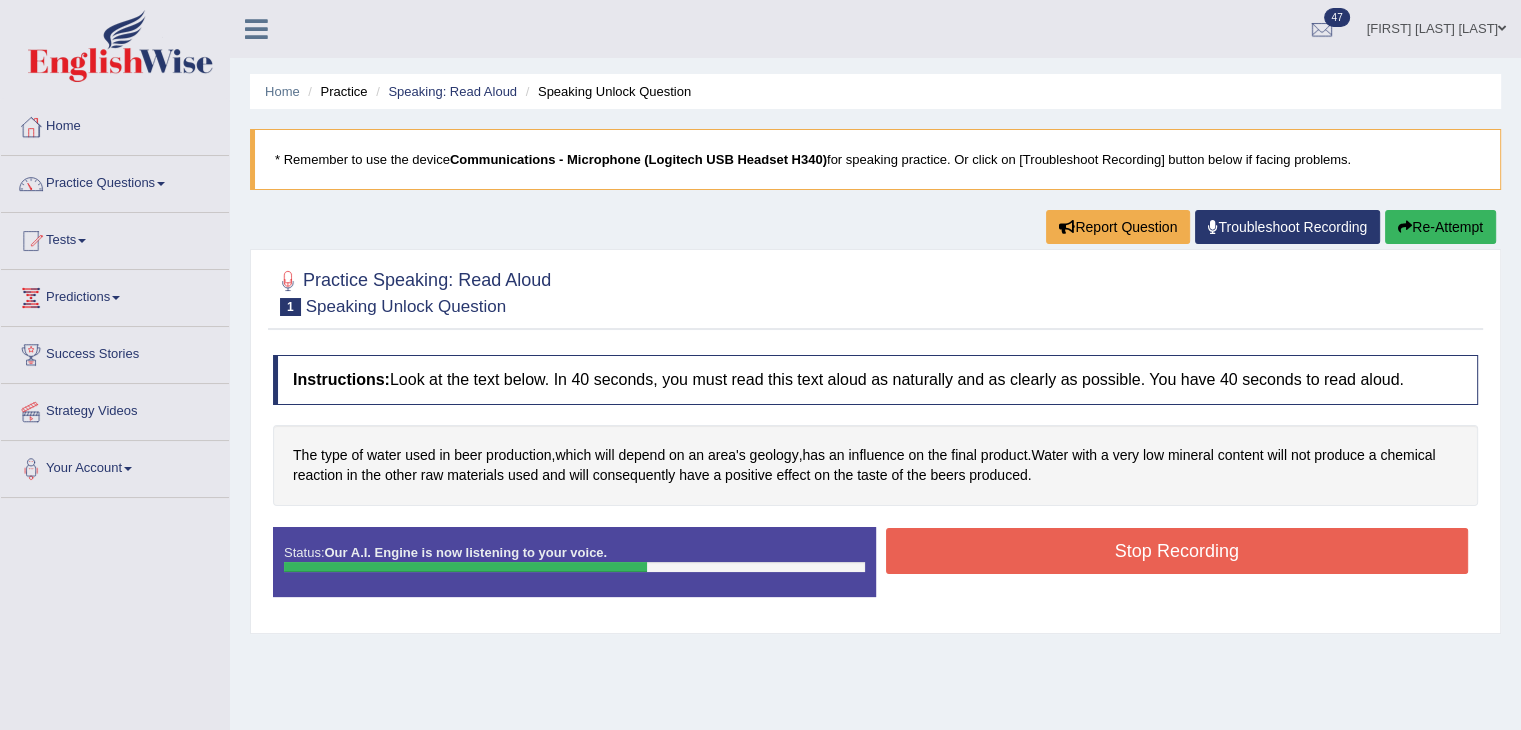 click on "Stop Recording" at bounding box center [1177, 551] 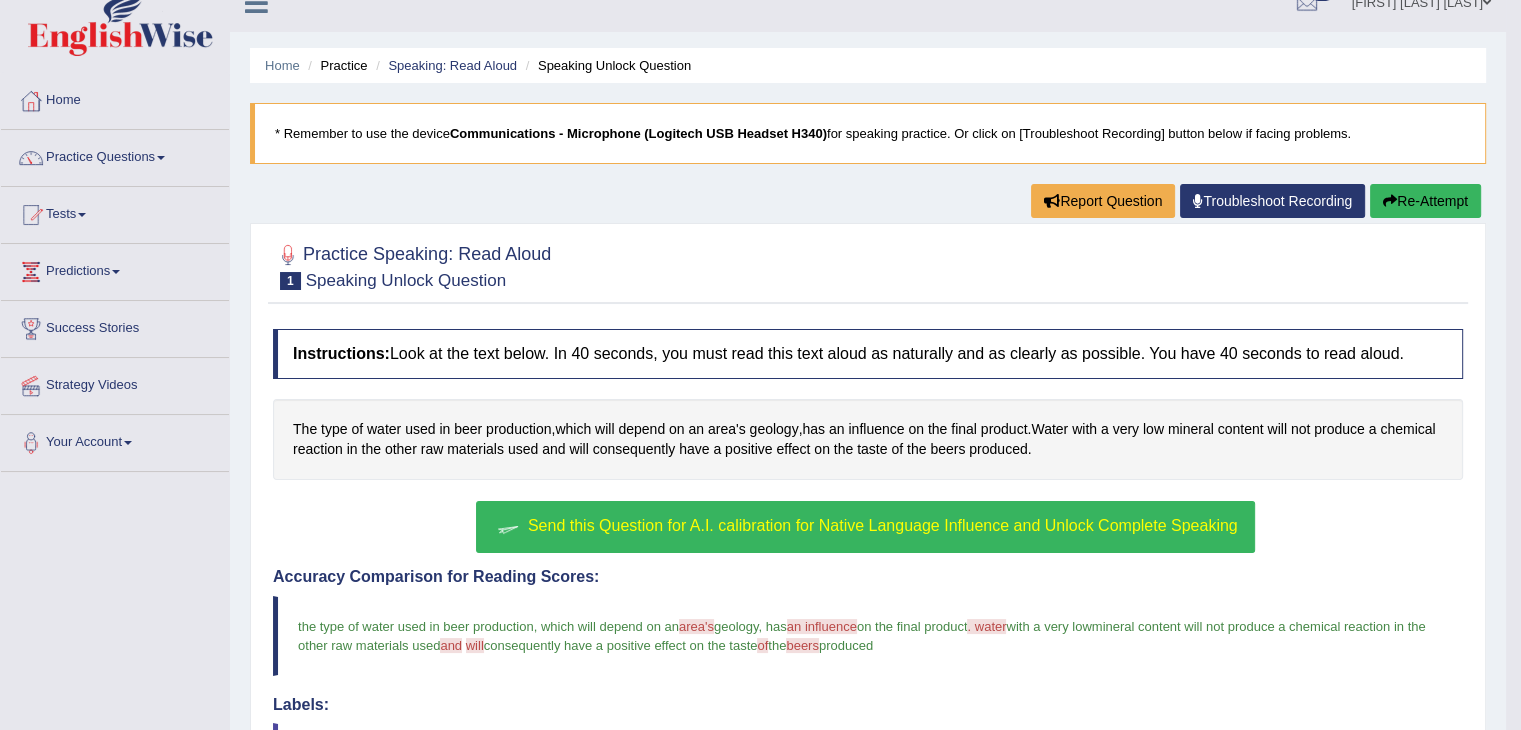 scroll, scrollTop: 24, scrollLeft: 0, axis: vertical 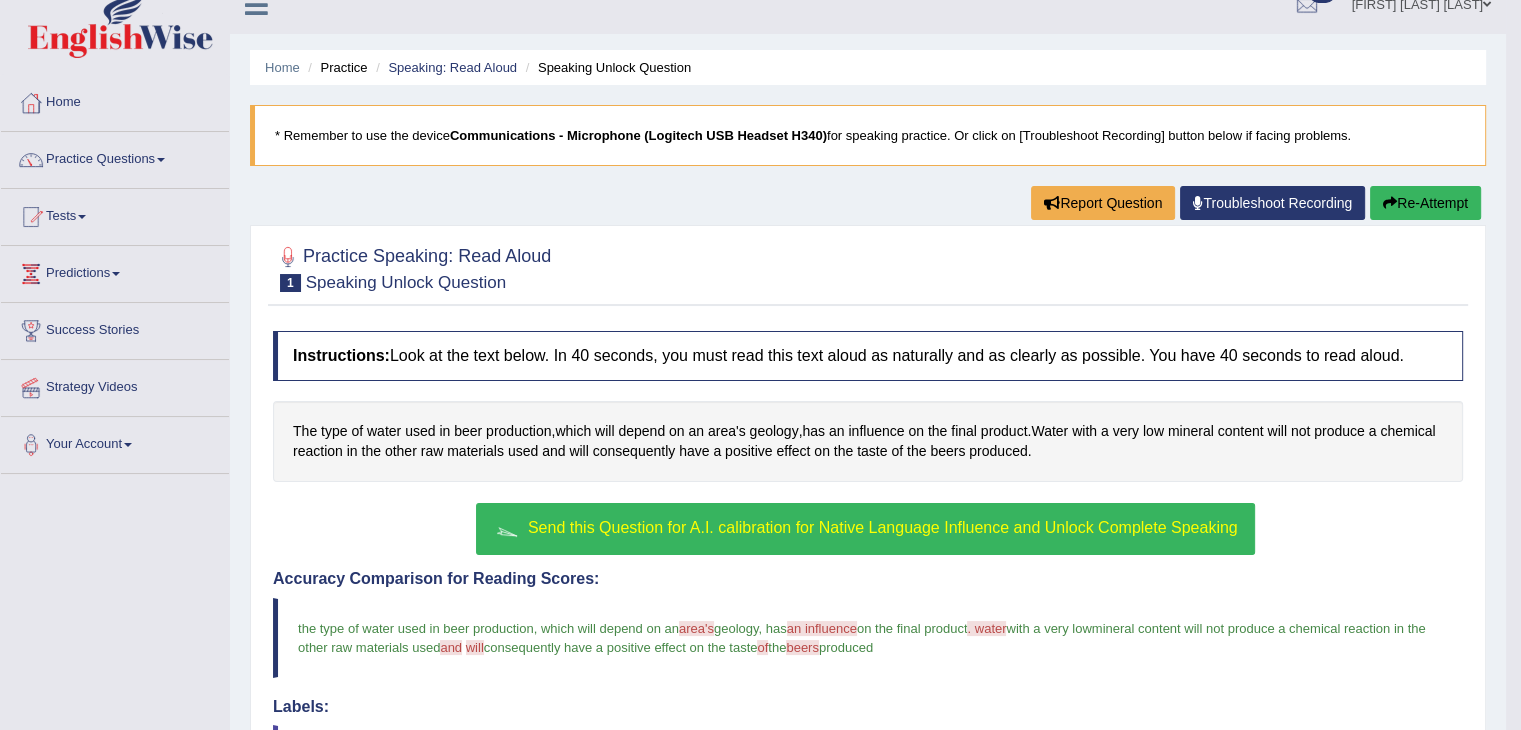 click on "Re-Attempt" at bounding box center (1425, 203) 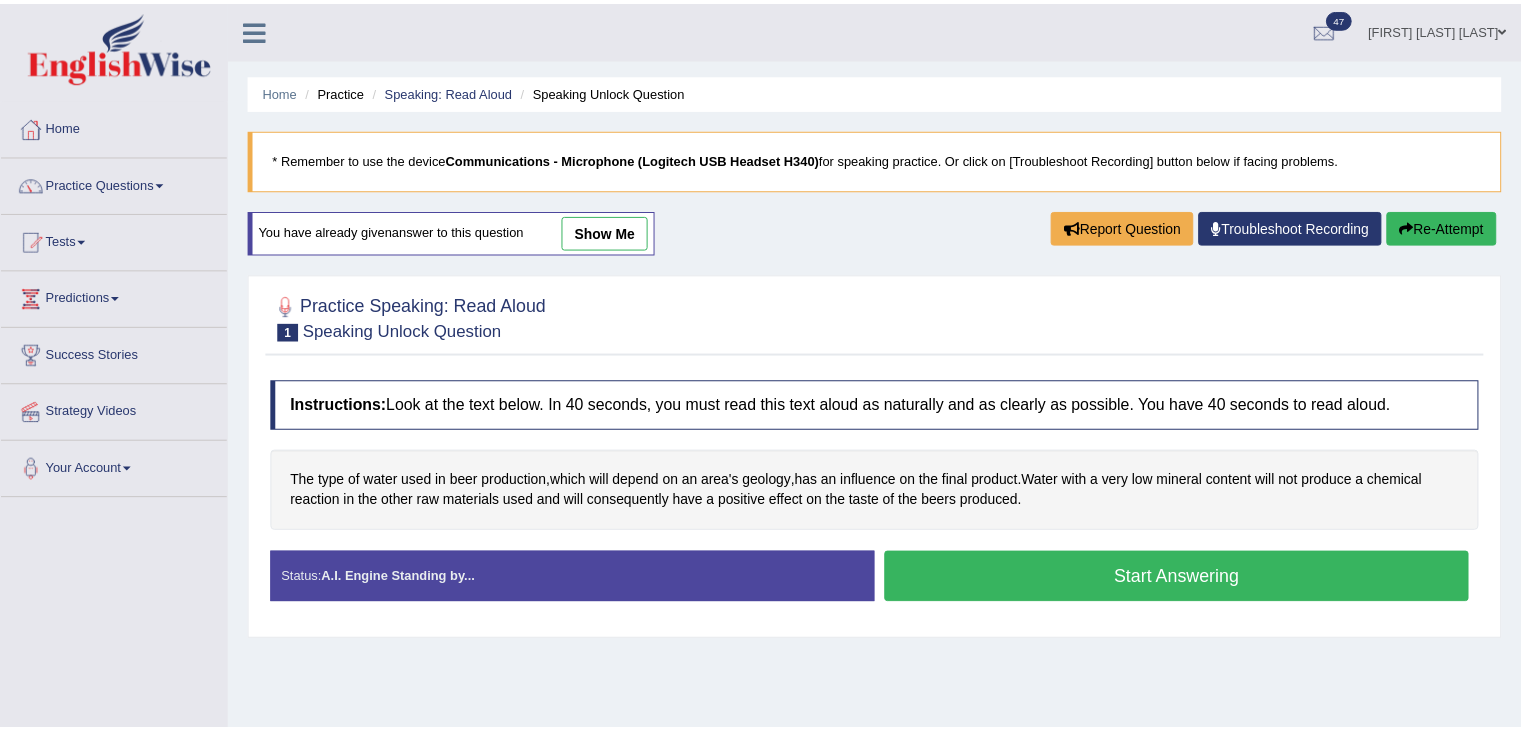 scroll, scrollTop: 24, scrollLeft: 0, axis: vertical 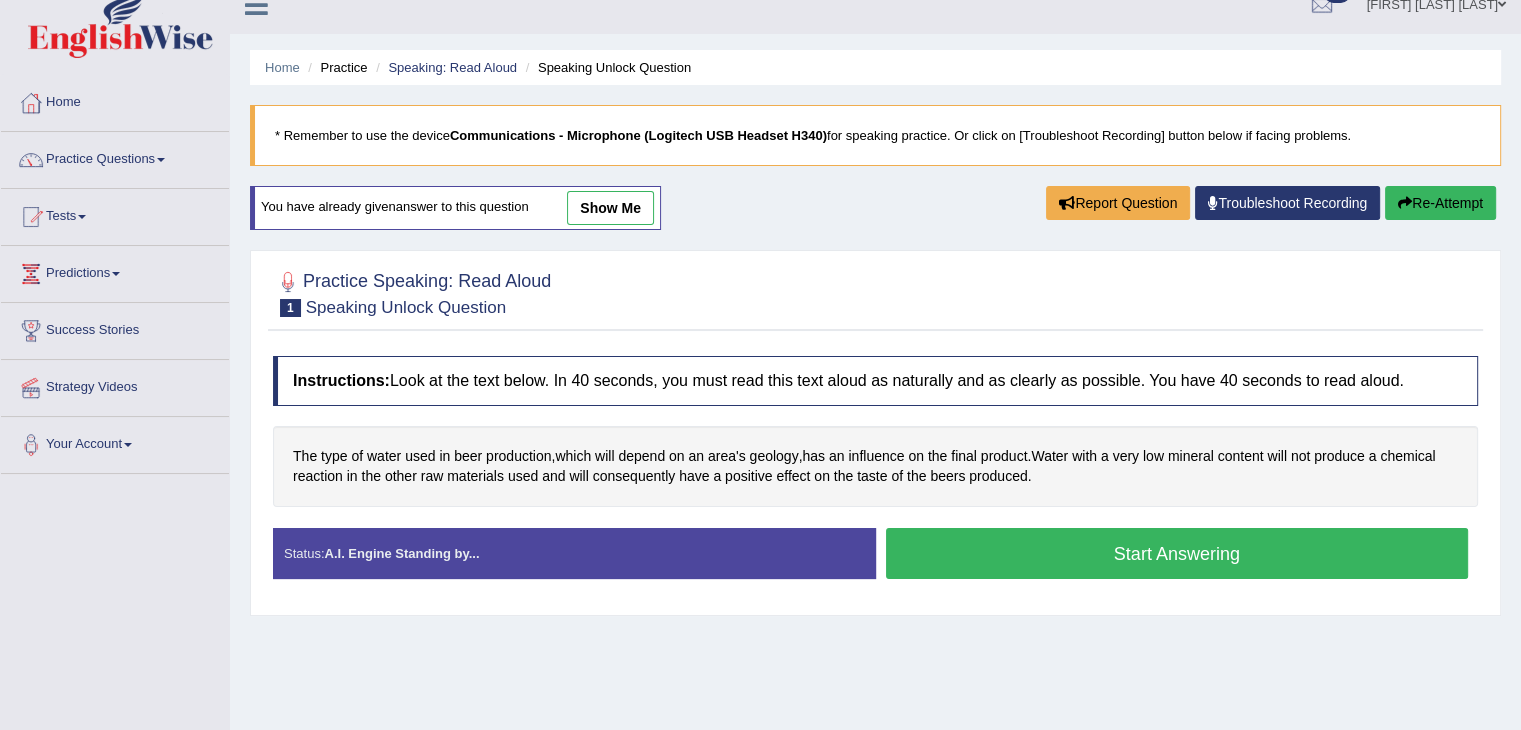 click on "Start Answering" at bounding box center (1177, 553) 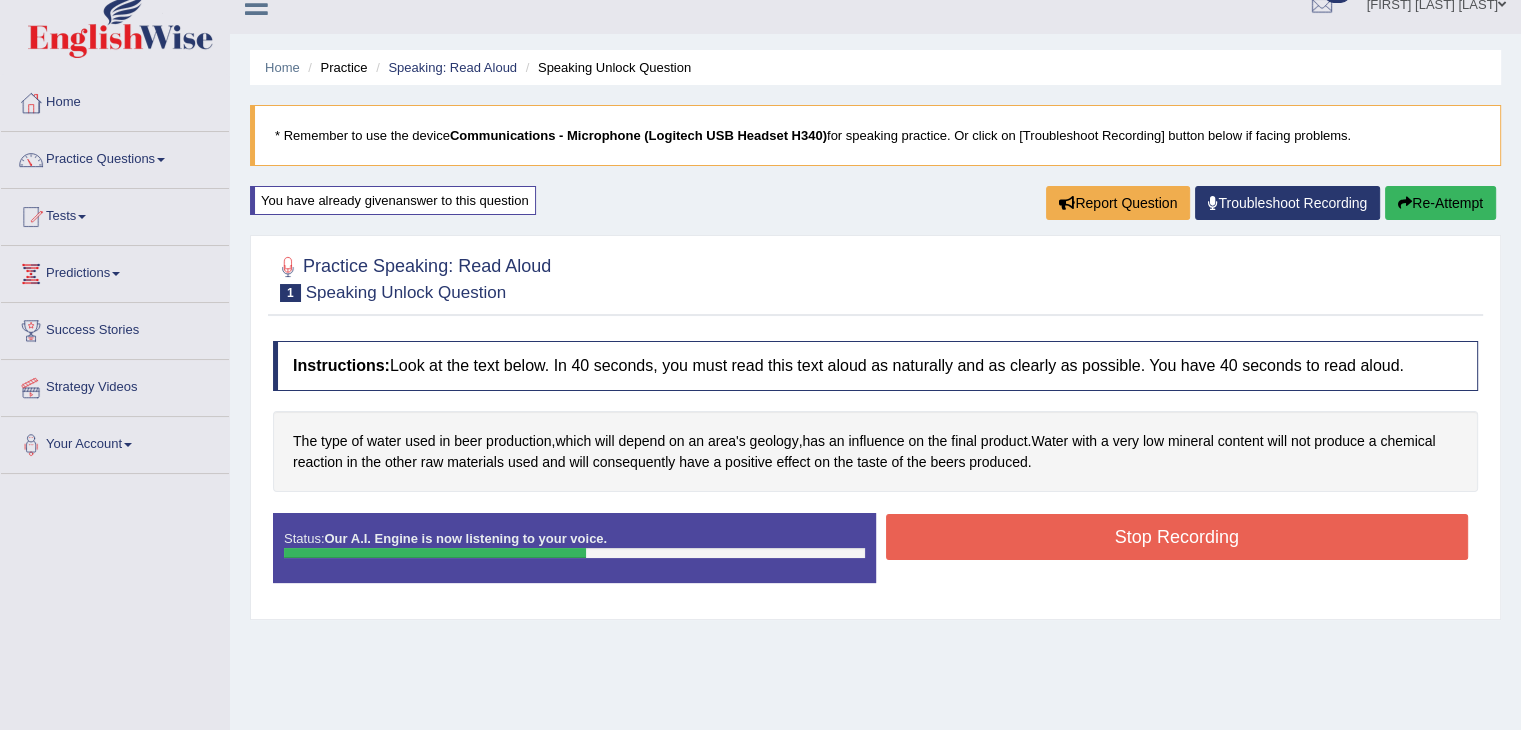 click on "Stop Recording" at bounding box center (1177, 537) 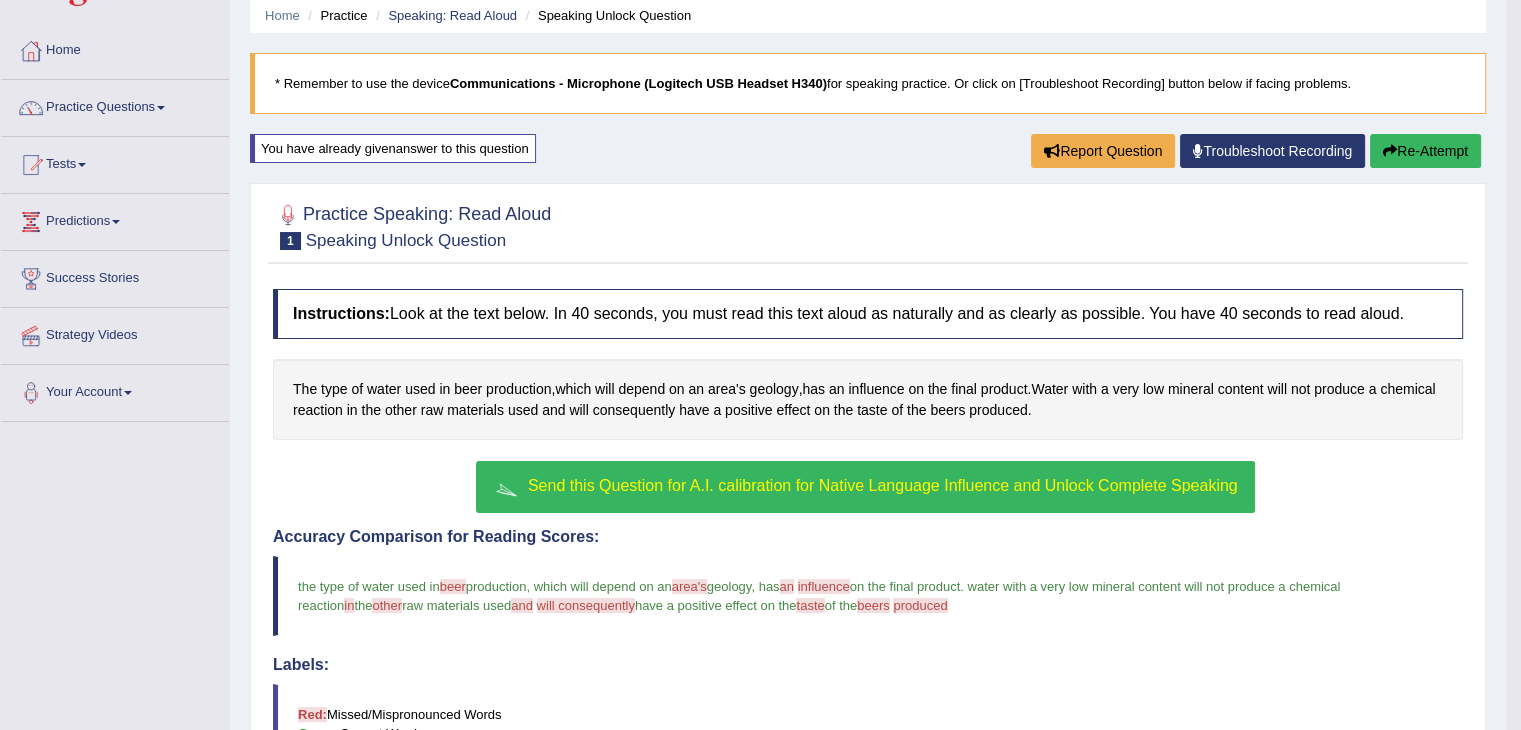 scroll, scrollTop: 72, scrollLeft: 0, axis: vertical 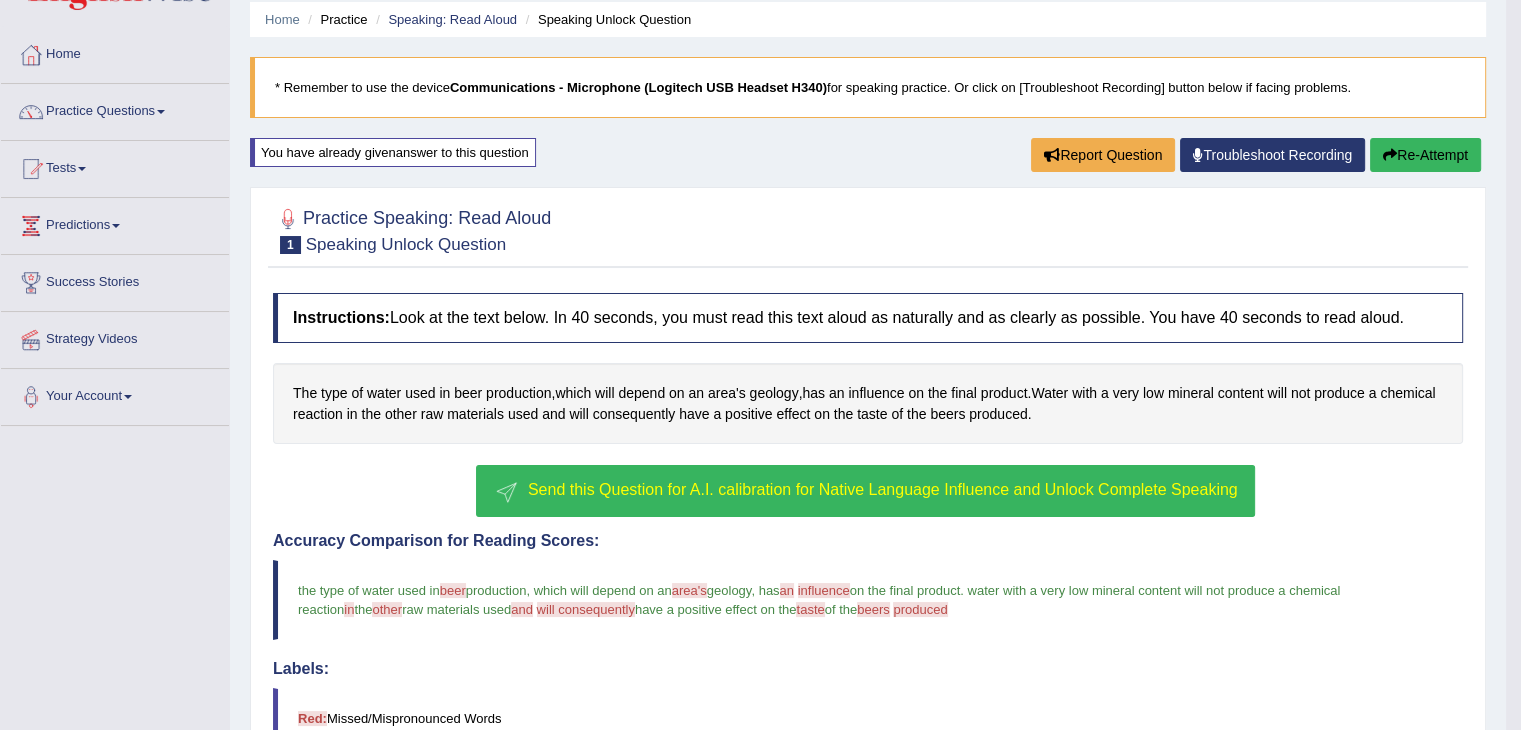 click on "Re-Attempt" at bounding box center (1425, 155) 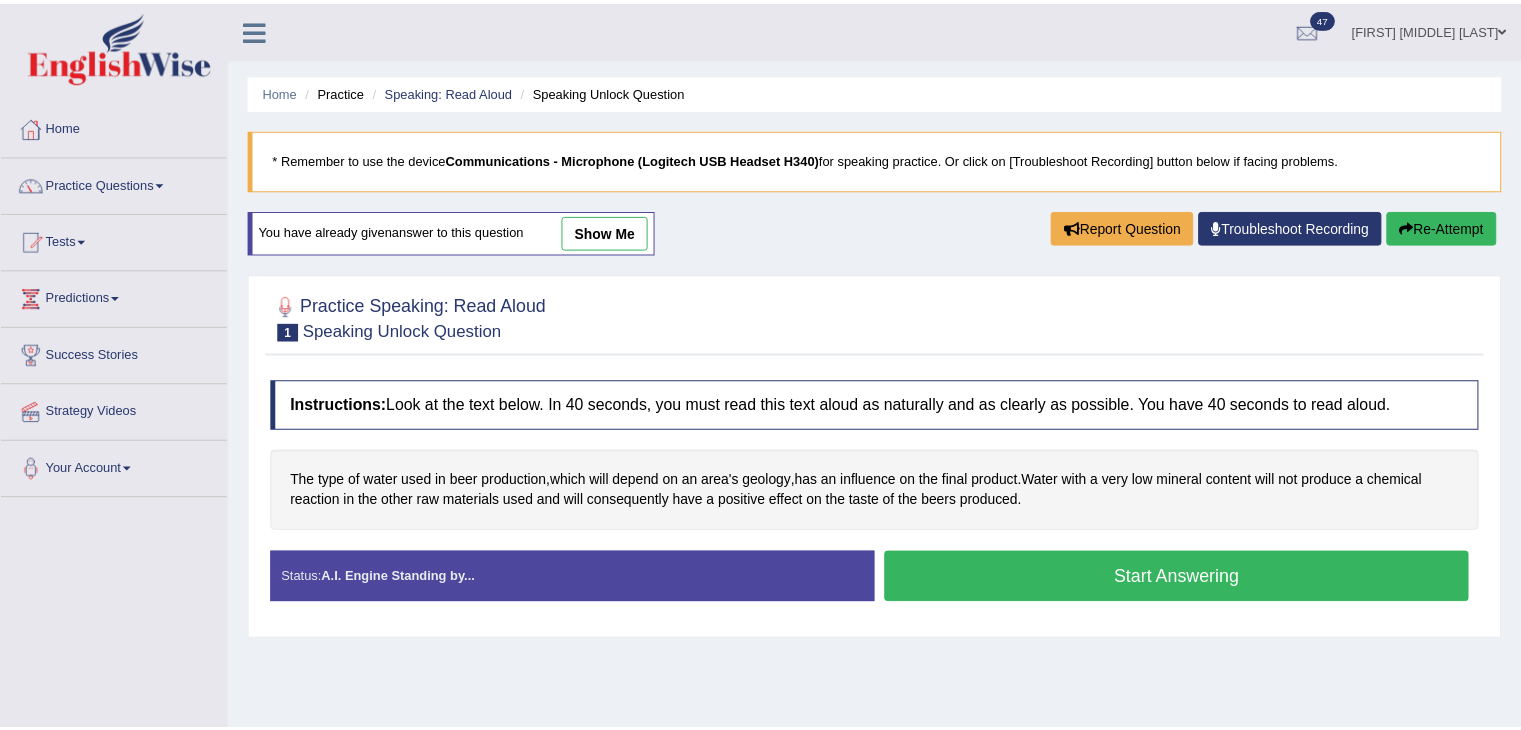 scroll, scrollTop: 72, scrollLeft: 0, axis: vertical 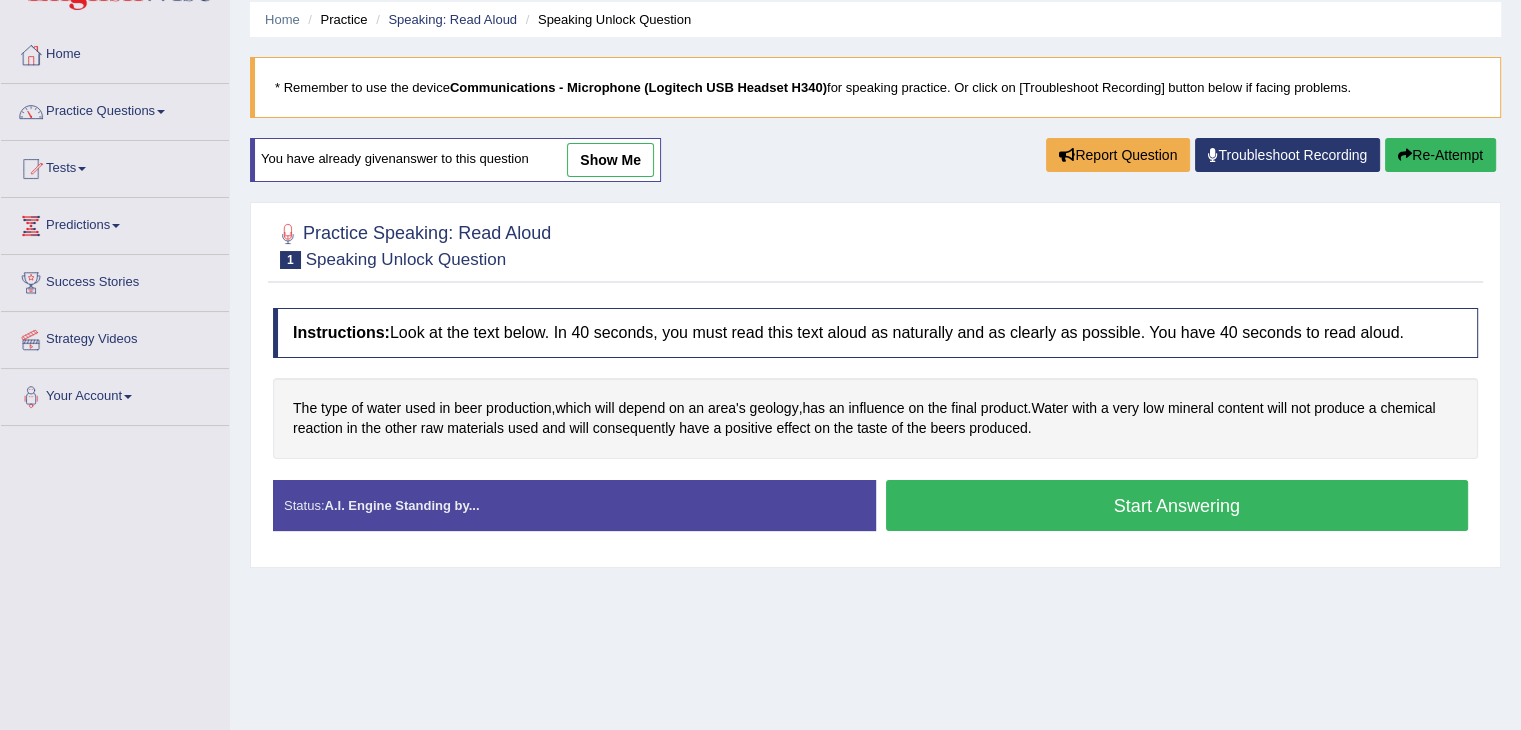 click on "Start Answering" at bounding box center [1177, 505] 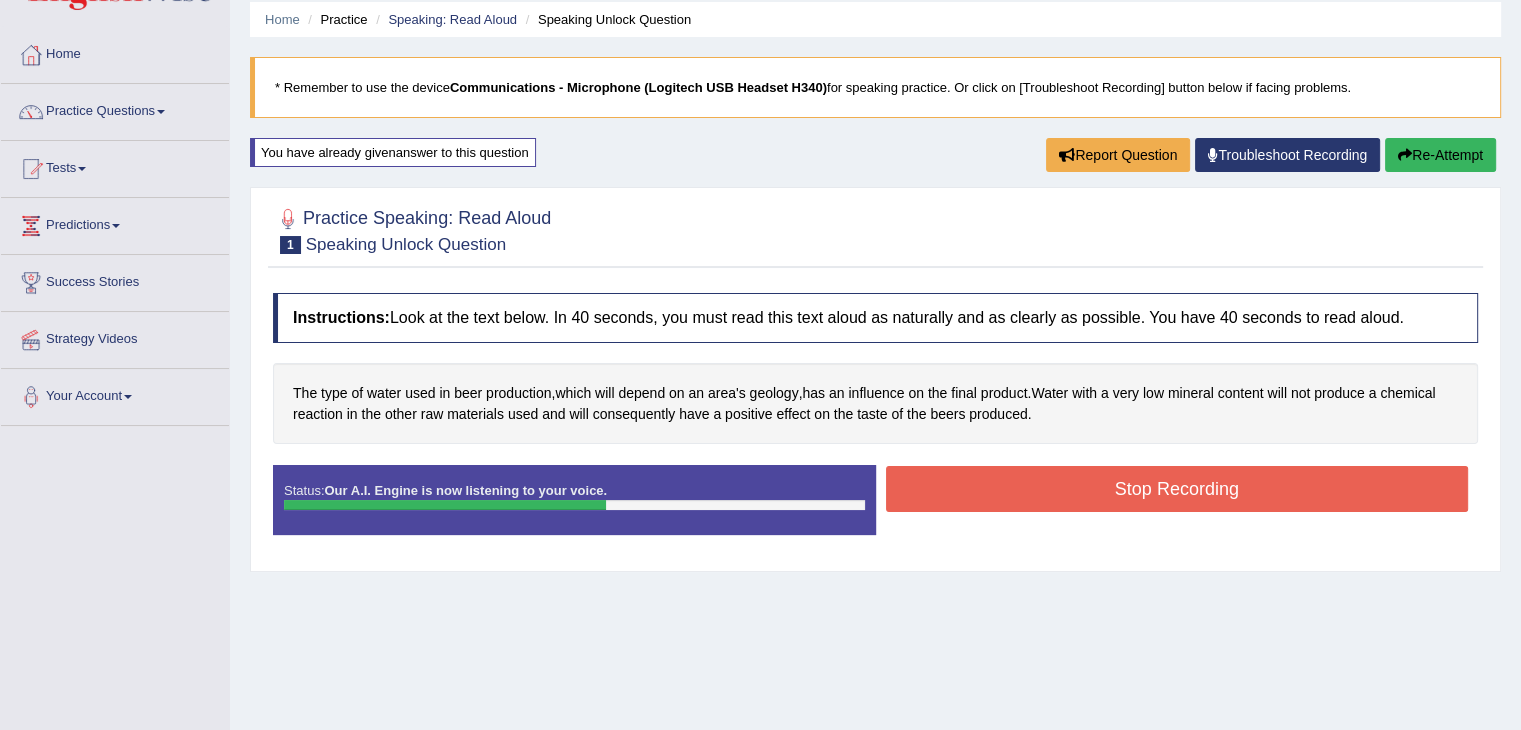 click on "Stop Recording" at bounding box center (1177, 489) 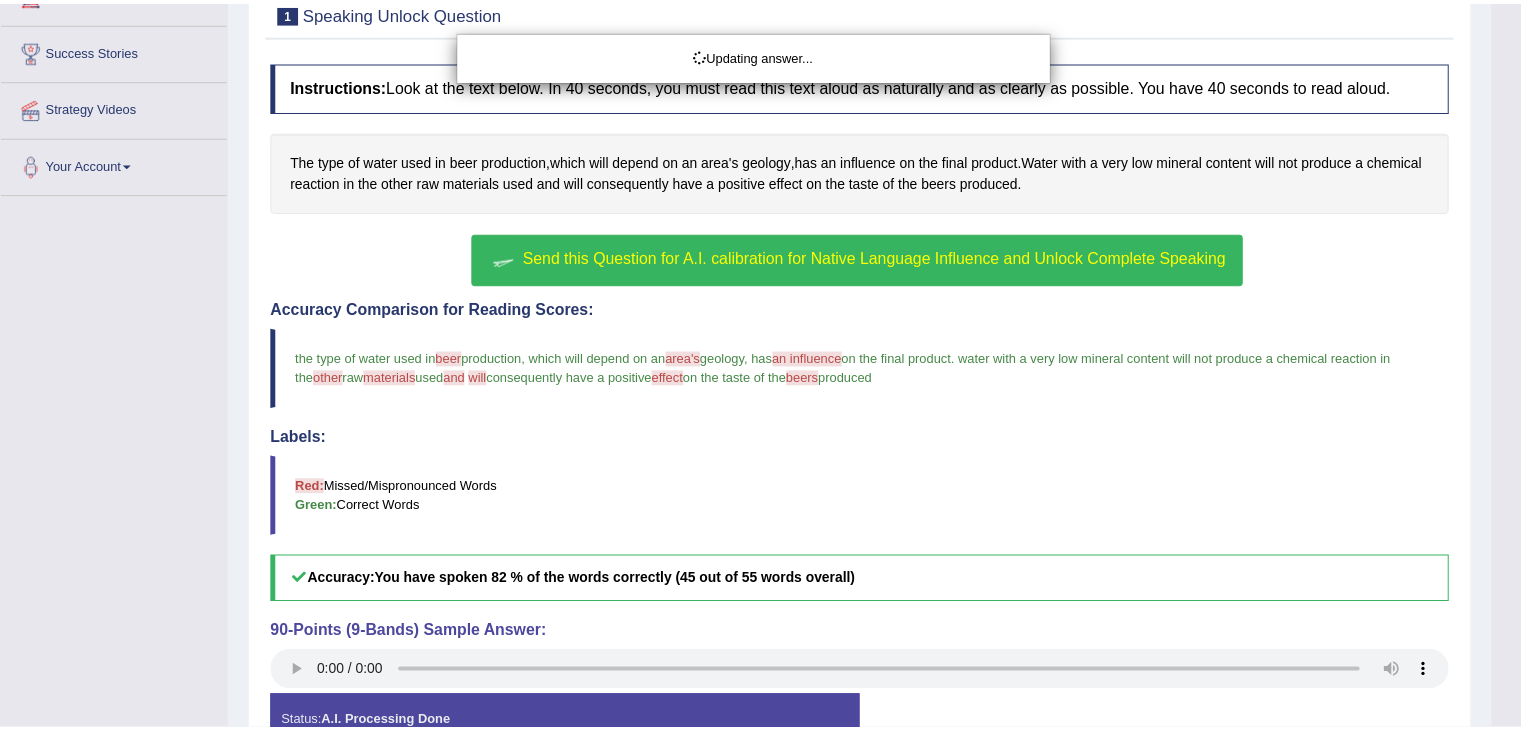 scroll, scrollTop: 305, scrollLeft: 0, axis: vertical 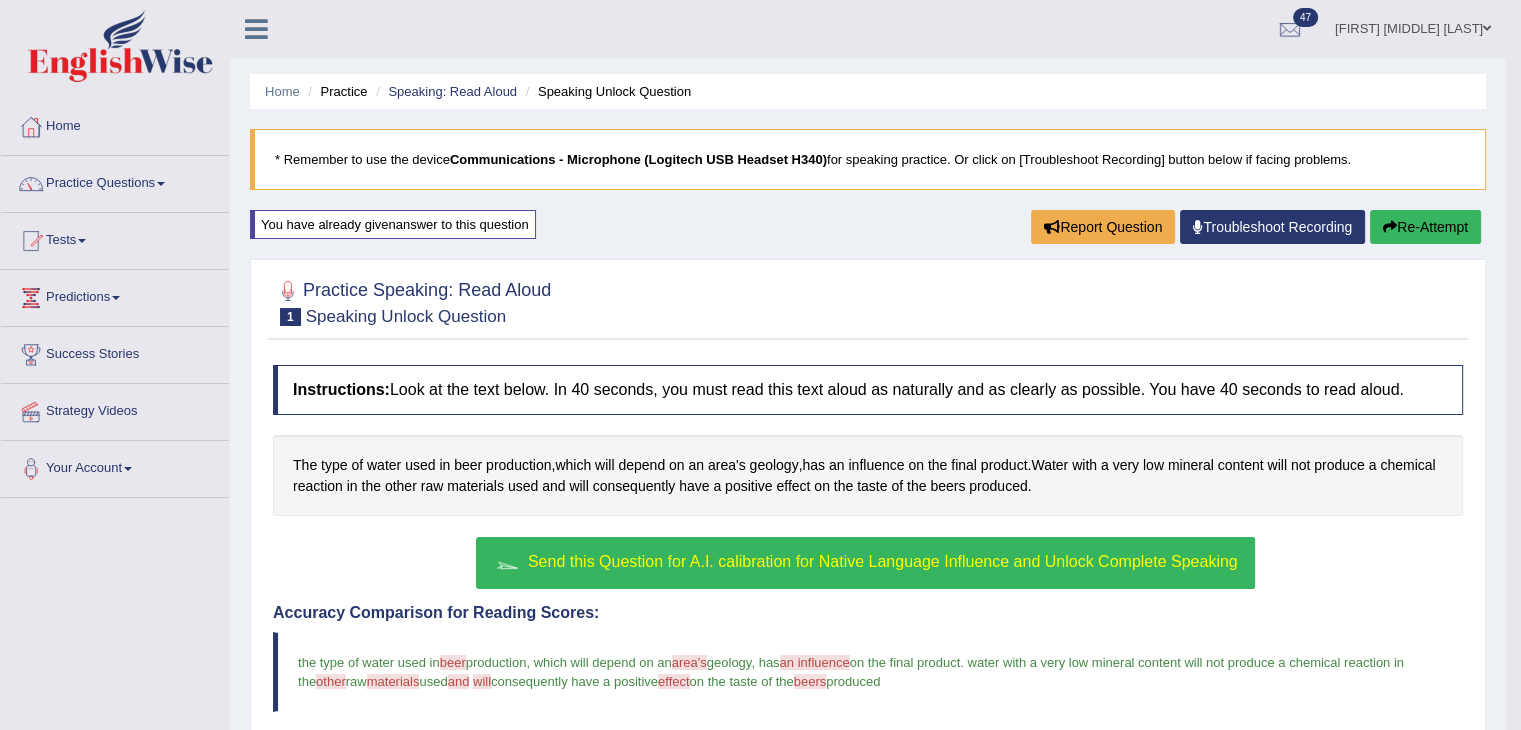 click on "Re-Attempt" at bounding box center [1425, 227] 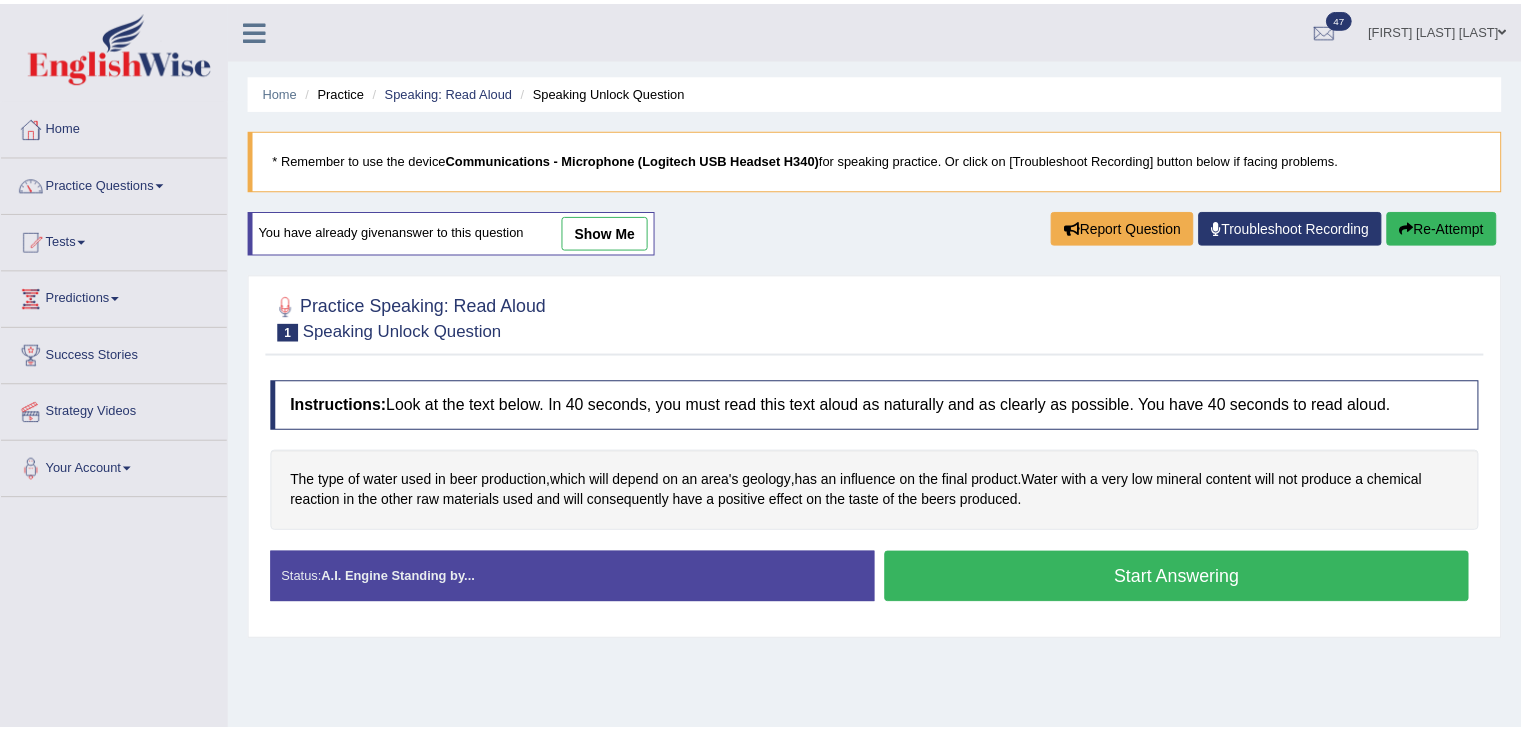 scroll, scrollTop: 0, scrollLeft: 0, axis: both 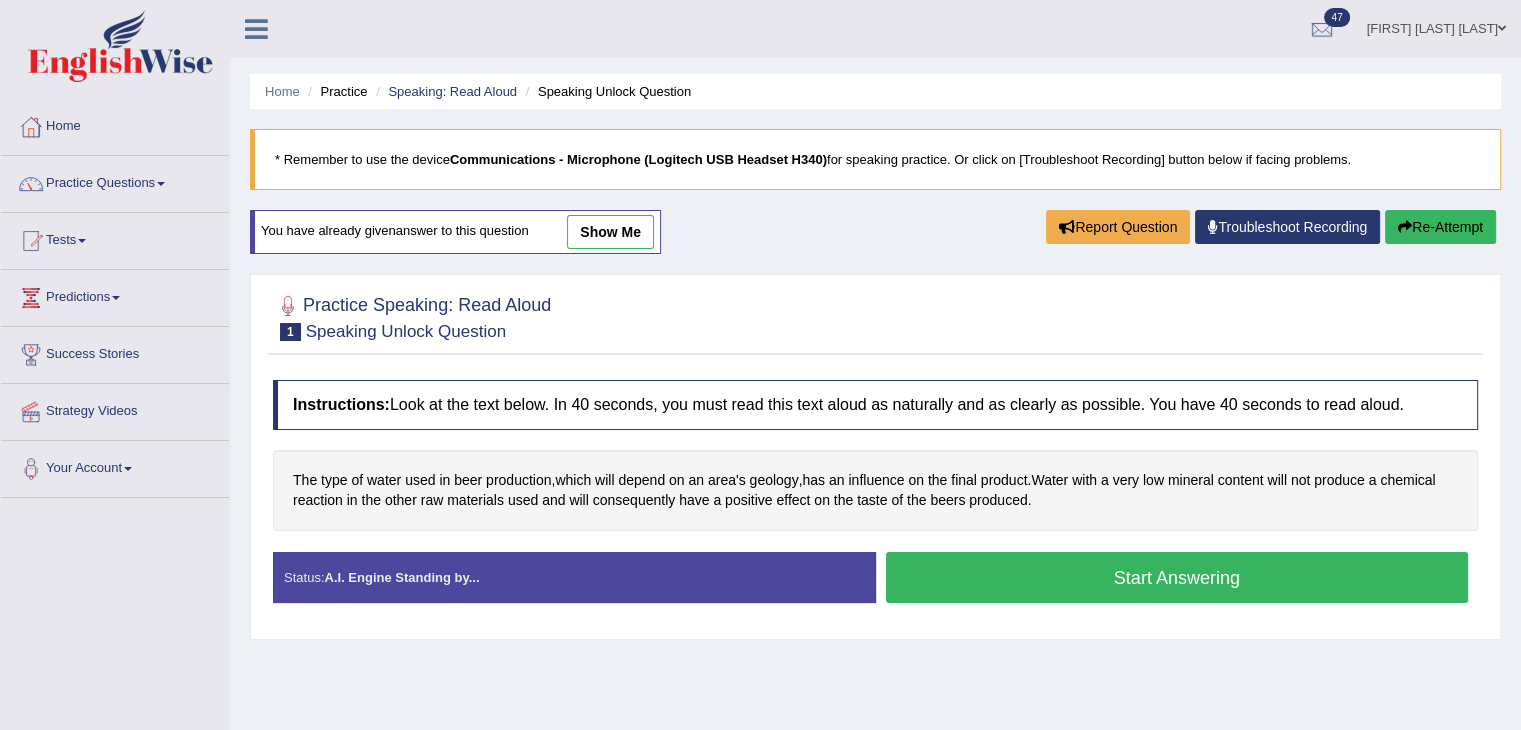 click on "Start Answering" at bounding box center [1177, 577] 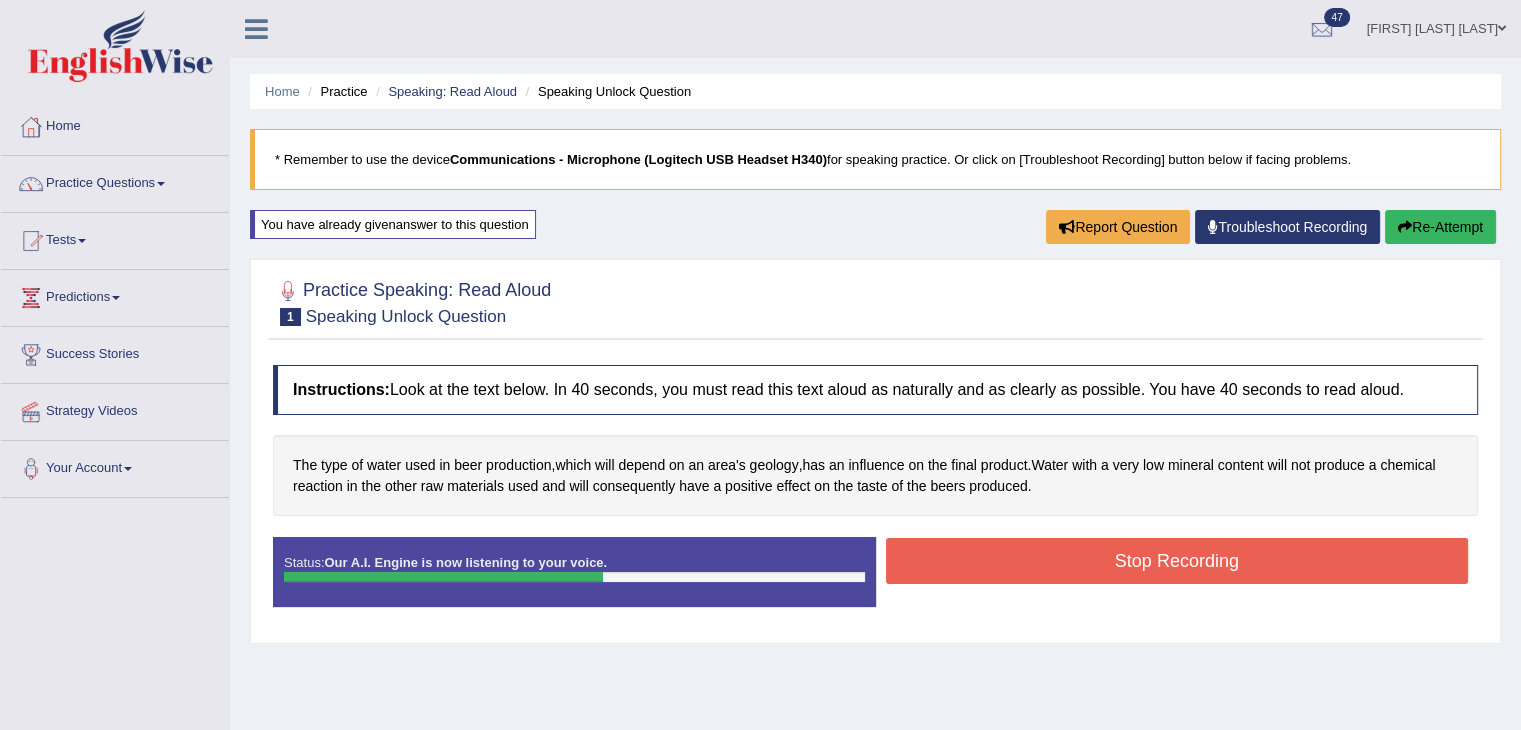 click on "Stop Recording" at bounding box center [1177, 561] 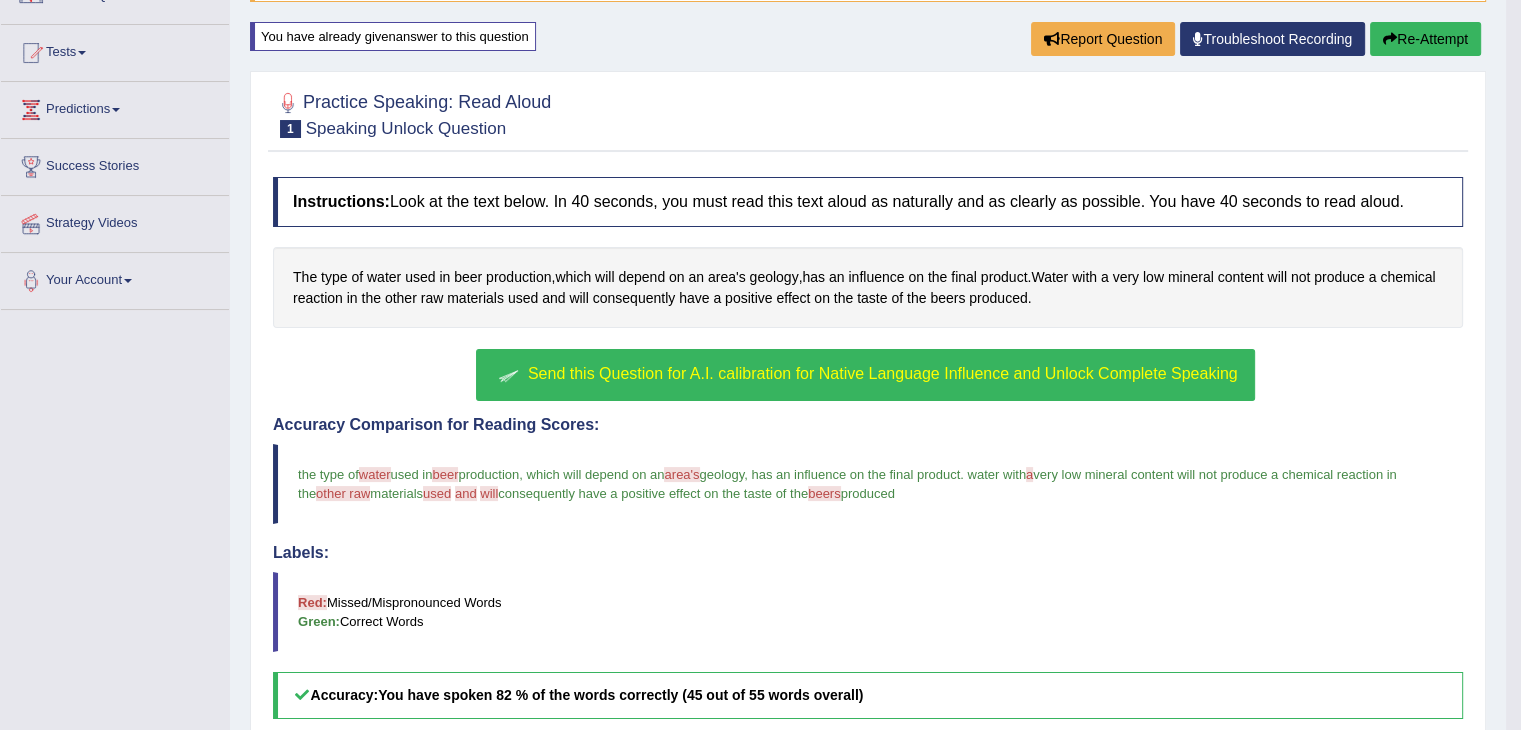 scroll, scrollTop: 190, scrollLeft: 0, axis: vertical 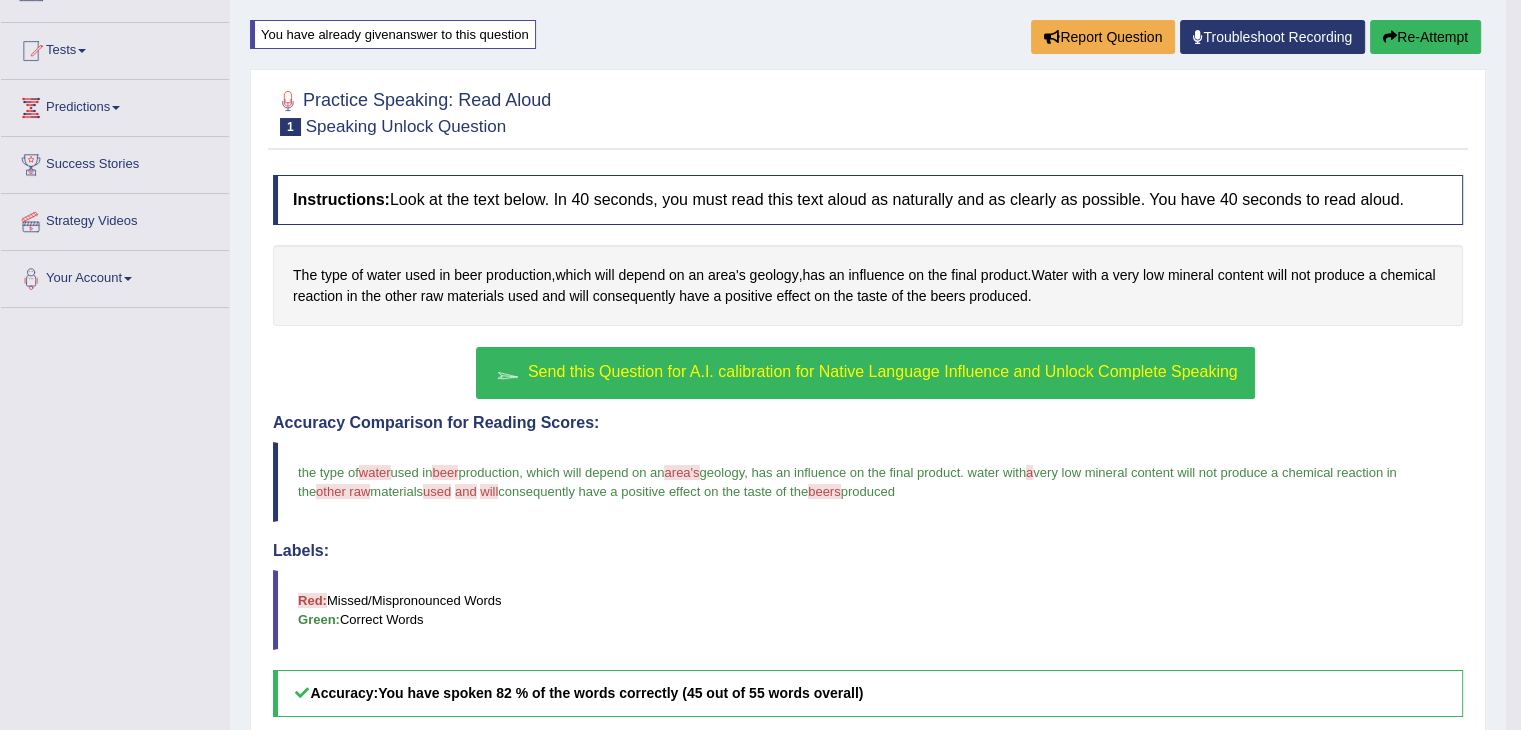 click on "Re-Attempt" at bounding box center [1425, 37] 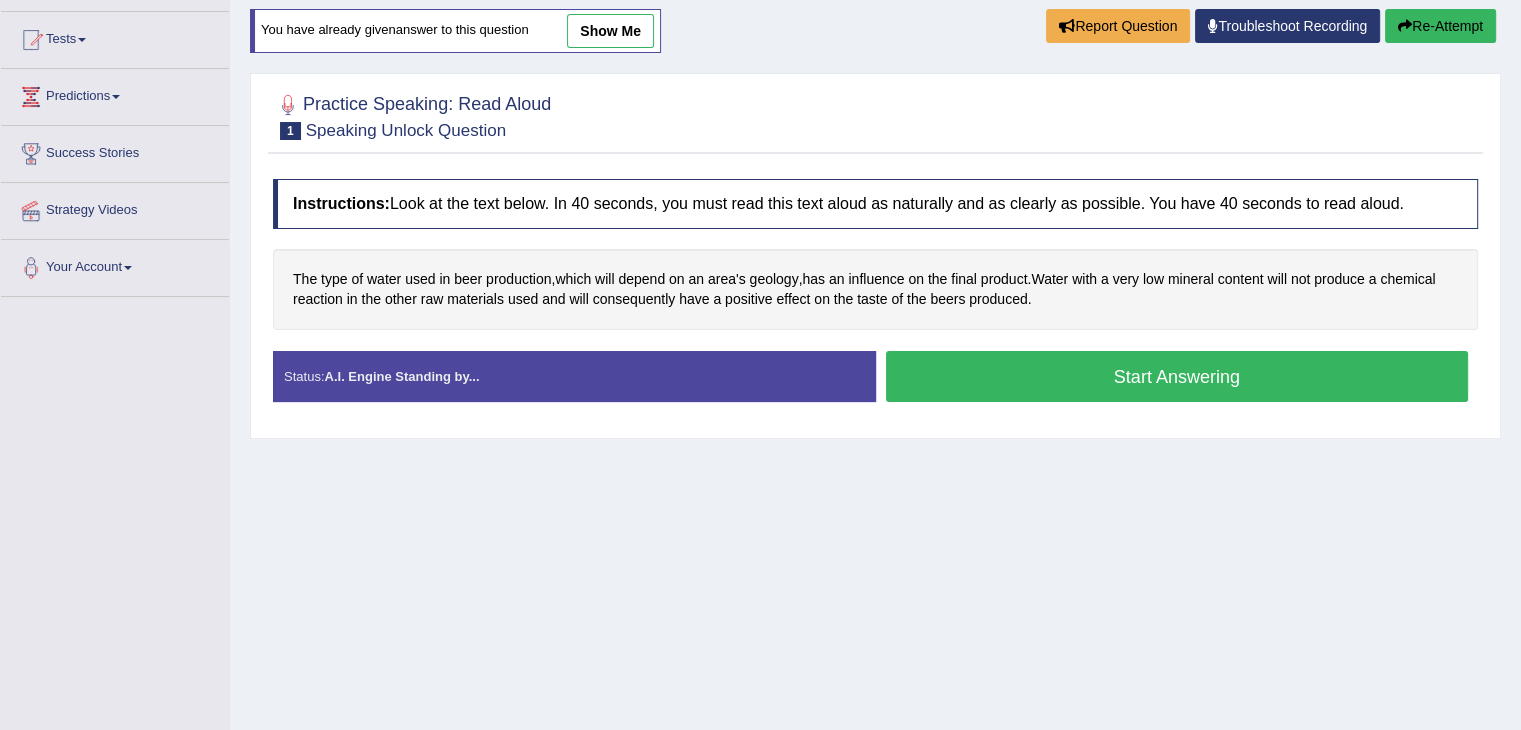 scroll, scrollTop: 0, scrollLeft: 0, axis: both 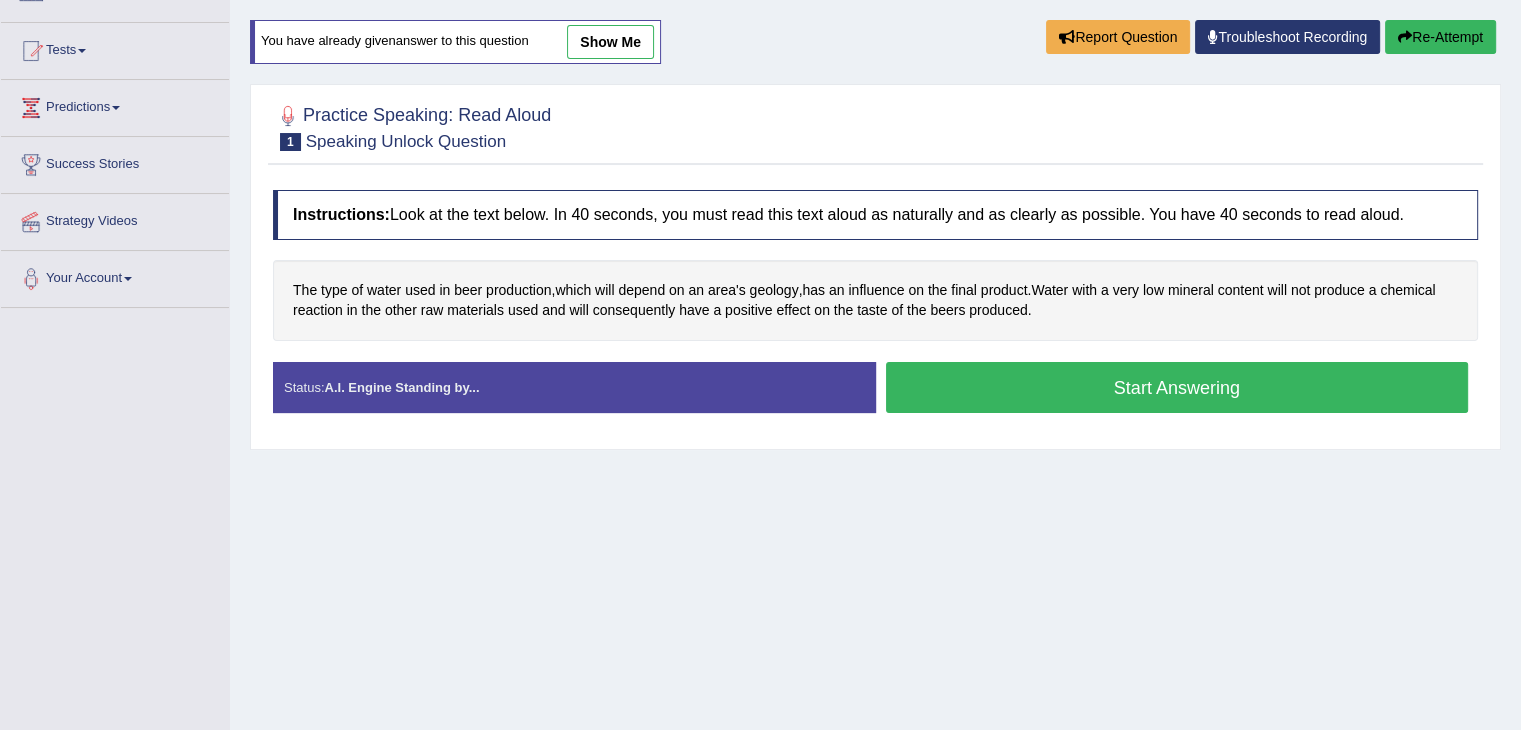 click on "Start Answering" at bounding box center (1177, 387) 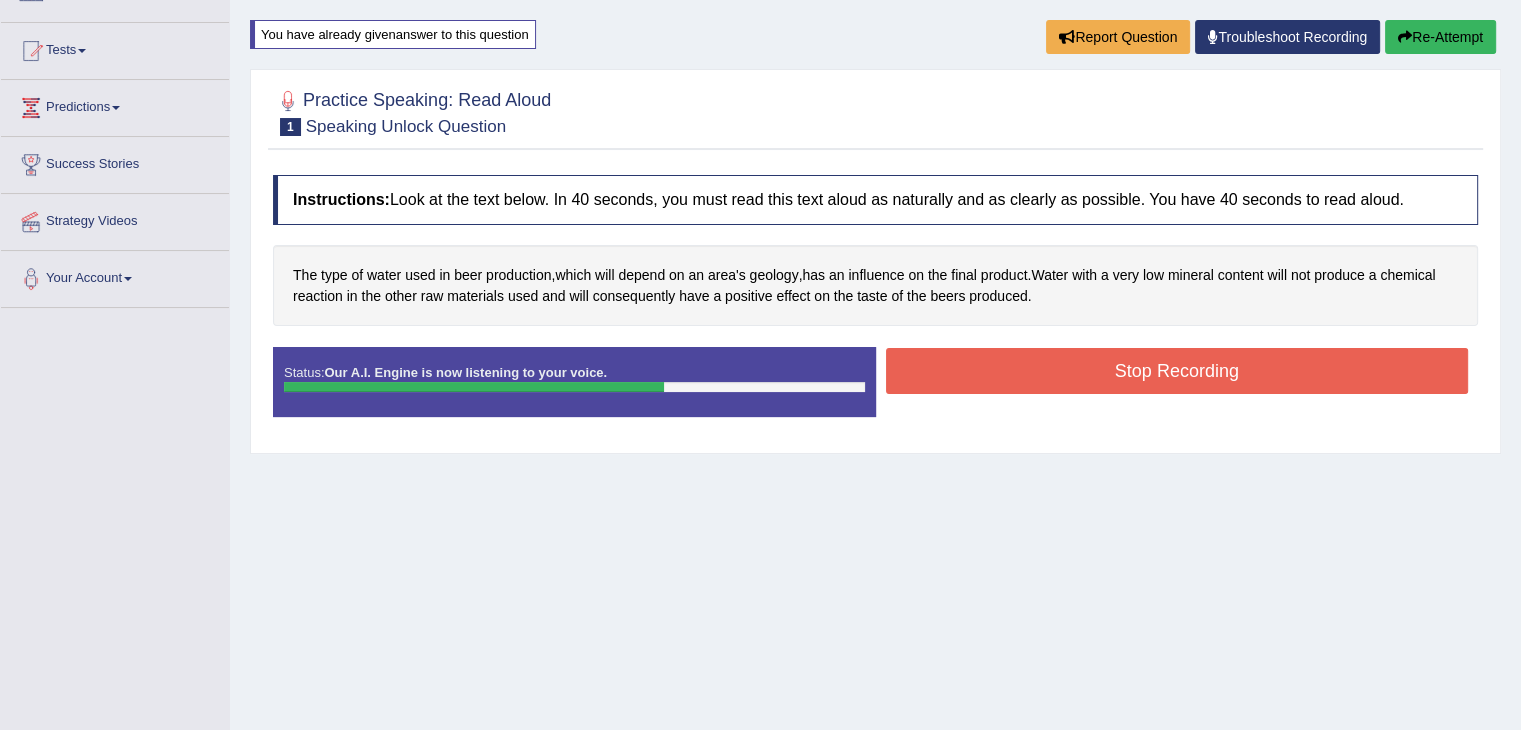 click on "Stop Recording" at bounding box center (1177, 371) 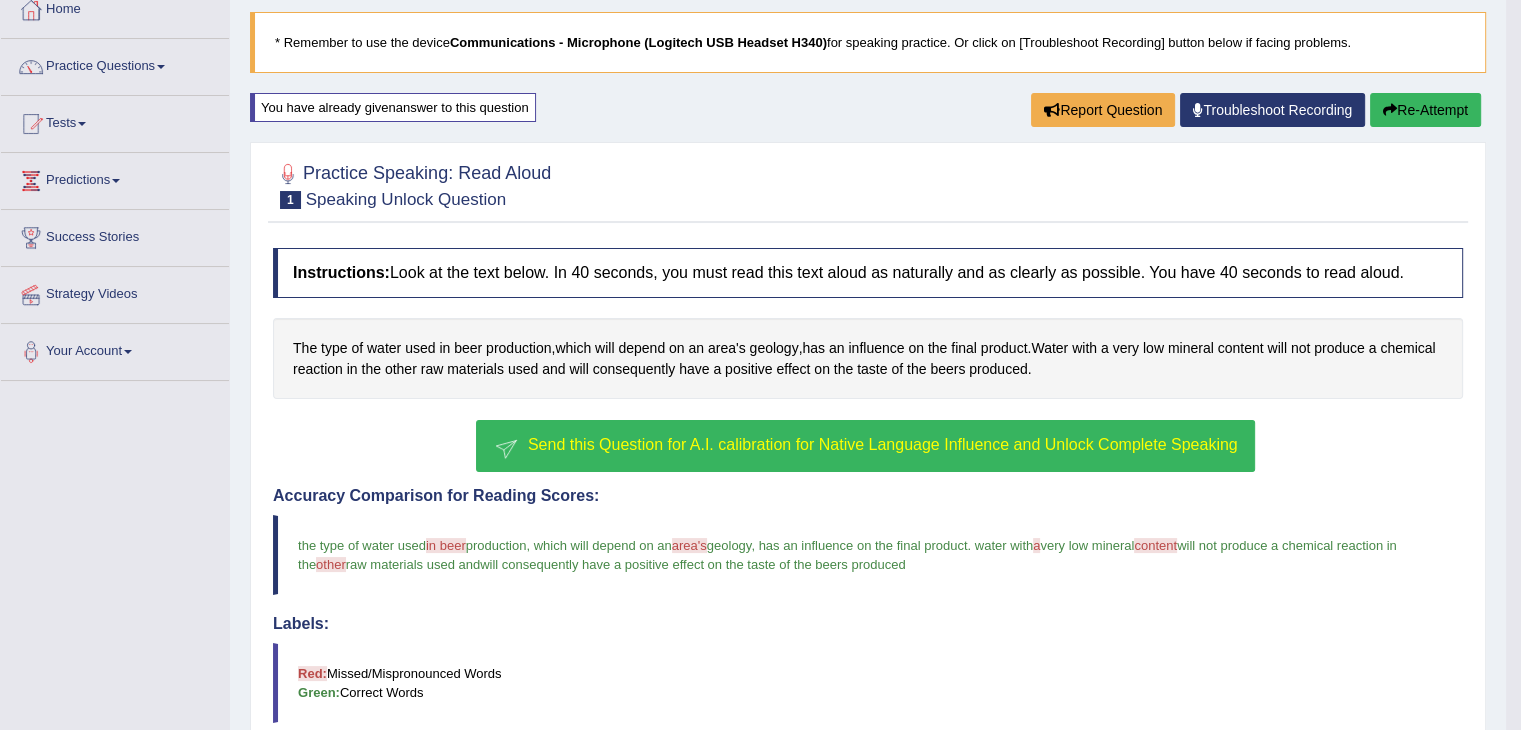 scroll, scrollTop: 116, scrollLeft: 0, axis: vertical 